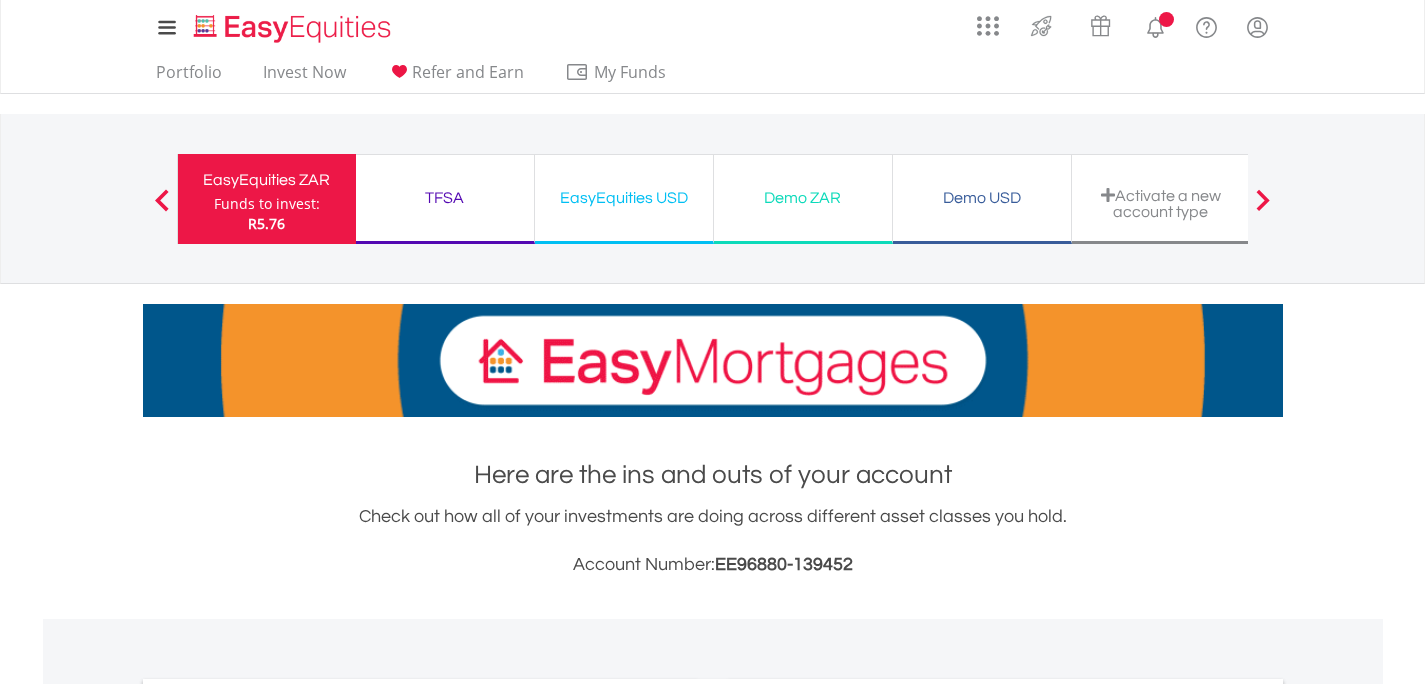 scroll, scrollTop: 0, scrollLeft: 0, axis: both 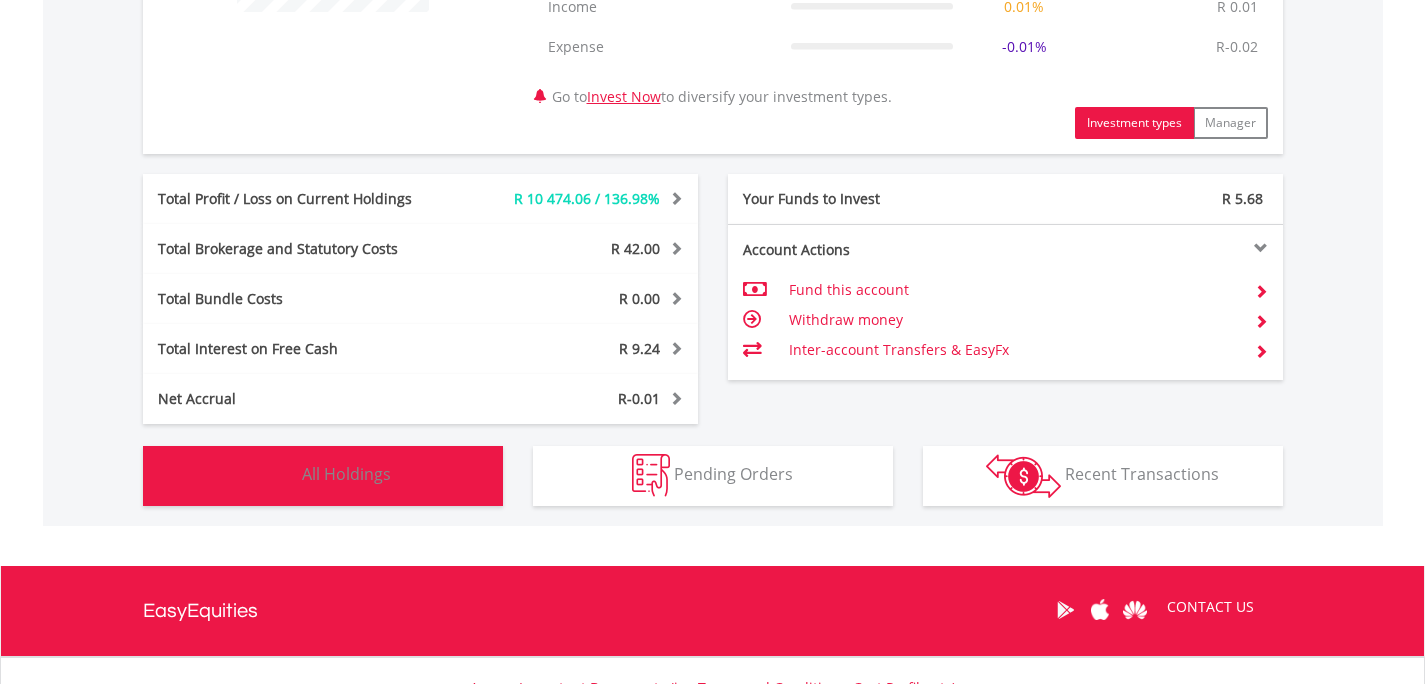 click at bounding box center (276, 475) 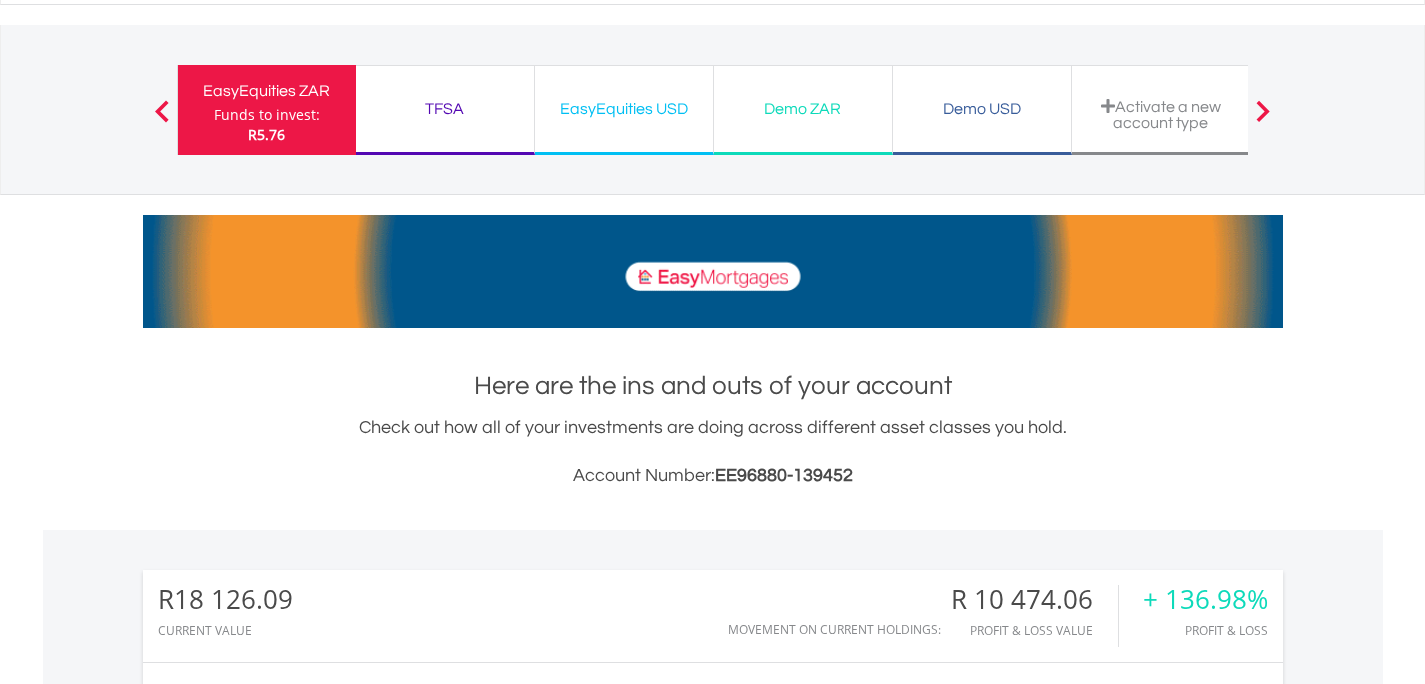 scroll, scrollTop: 0, scrollLeft: 0, axis: both 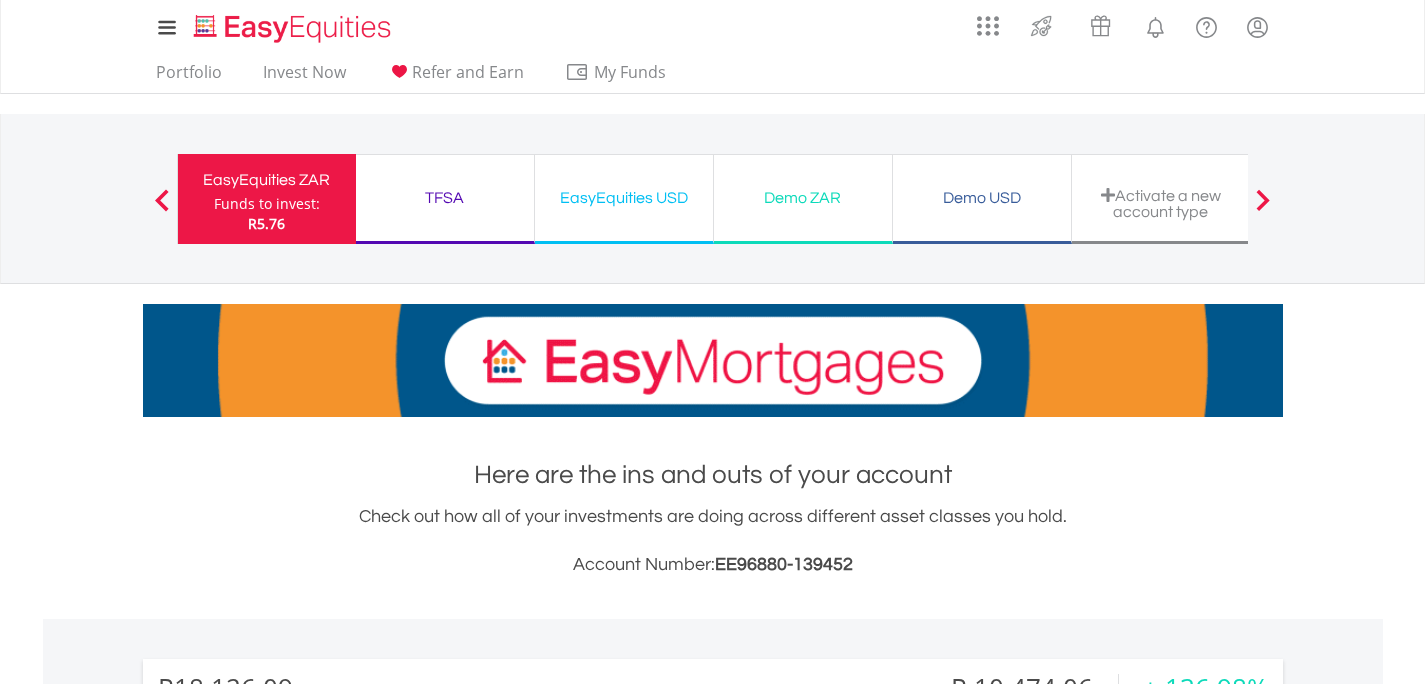 click on "TFSA" at bounding box center [445, 198] 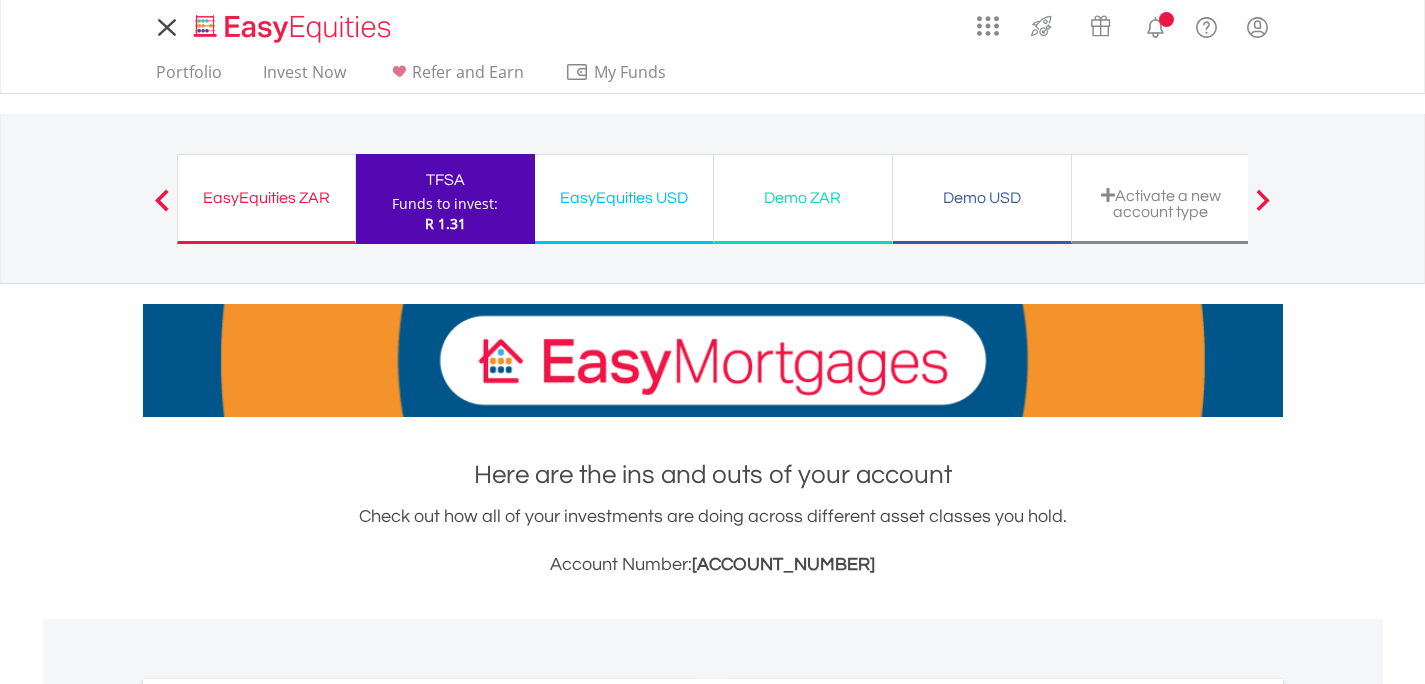 scroll, scrollTop: 0, scrollLeft: 0, axis: both 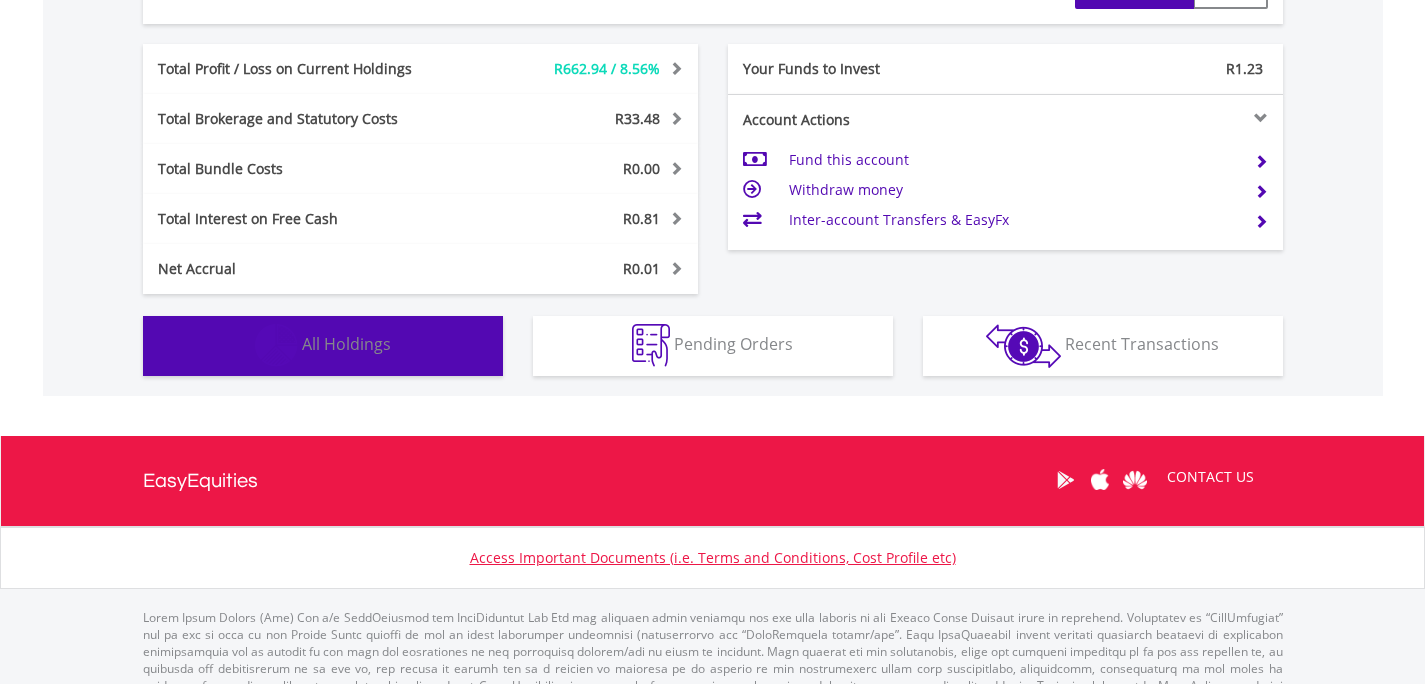 click on "All Holdings" at bounding box center [346, 344] 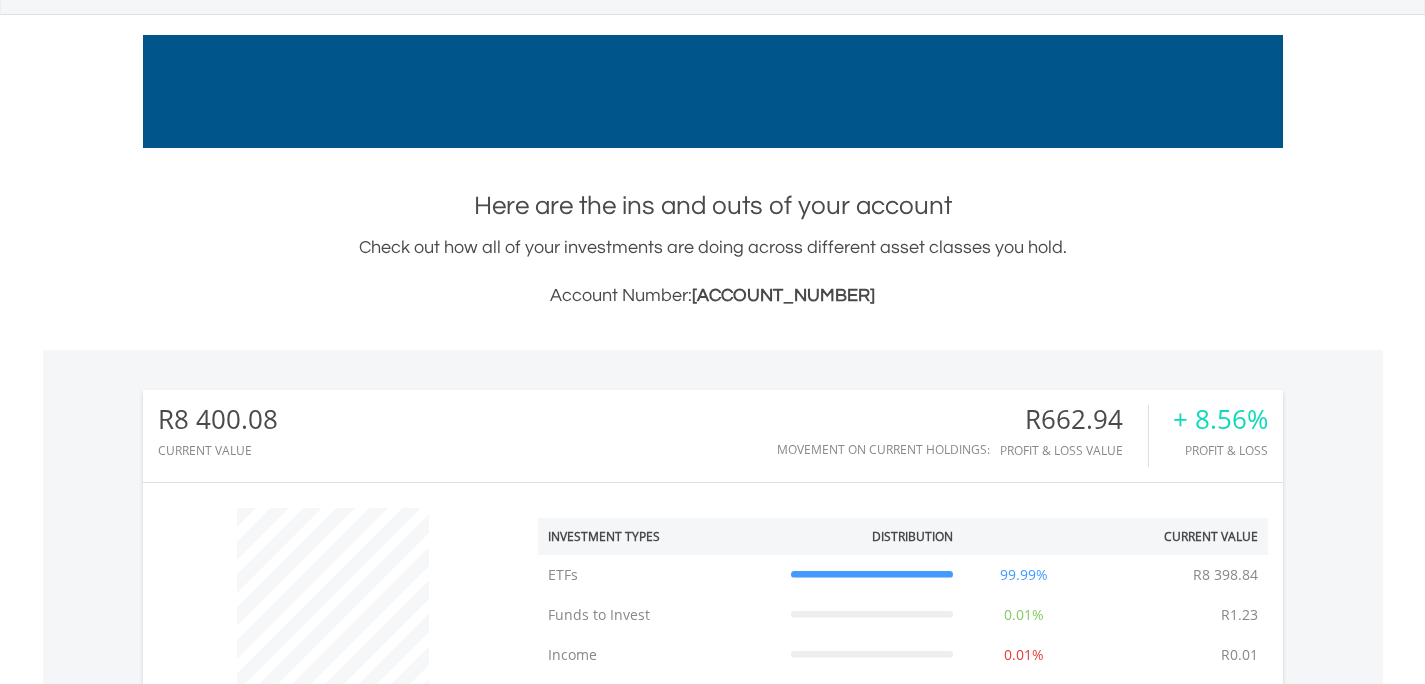 scroll, scrollTop: 0, scrollLeft: 0, axis: both 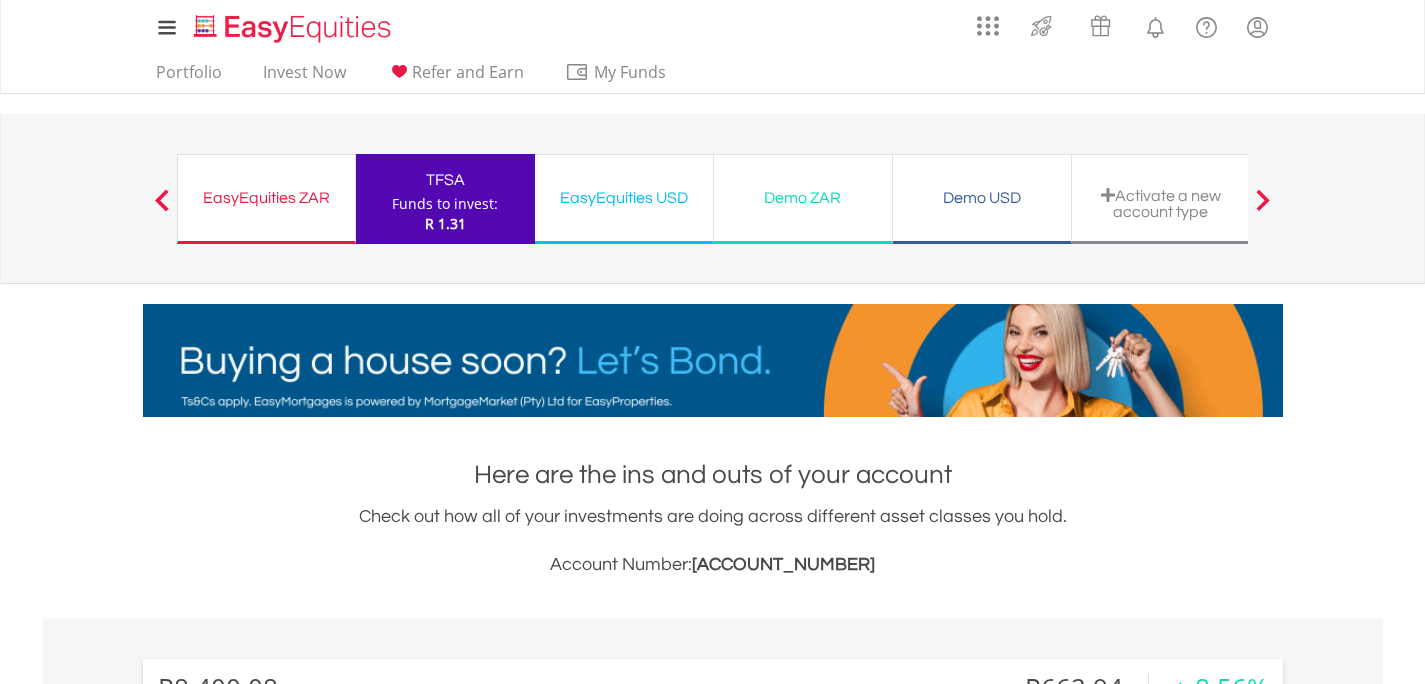 click on "TFSA" at bounding box center [445, 180] 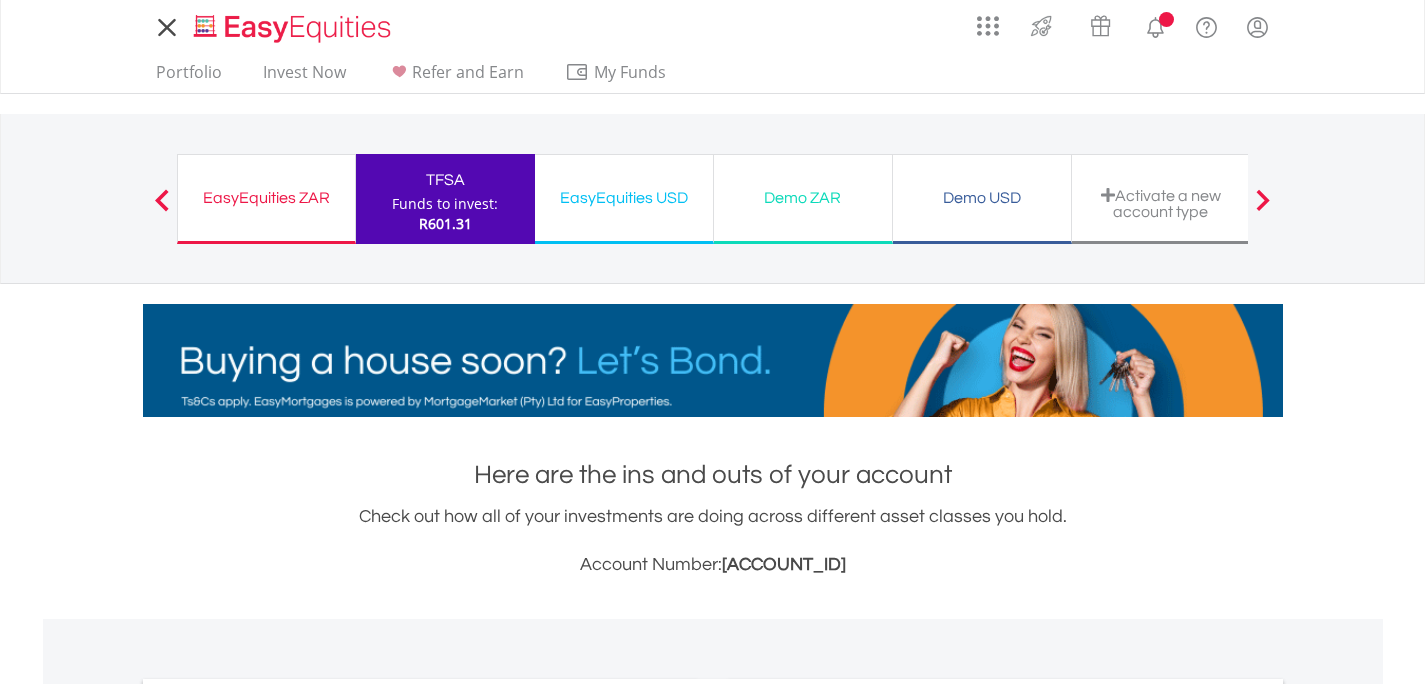 scroll, scrollTop: 0, scrollLeft: 0, axis: both 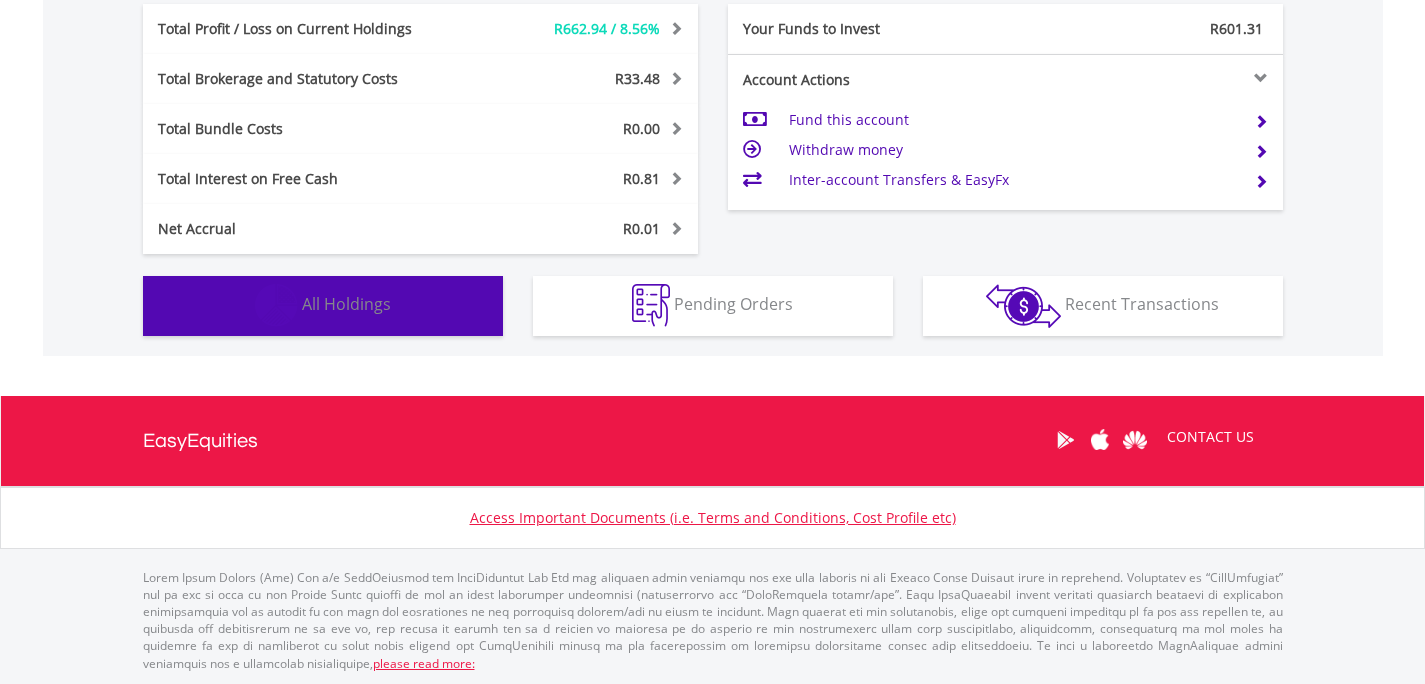 click on "Holdings
All Holdings" at bounding box center (323, 306) 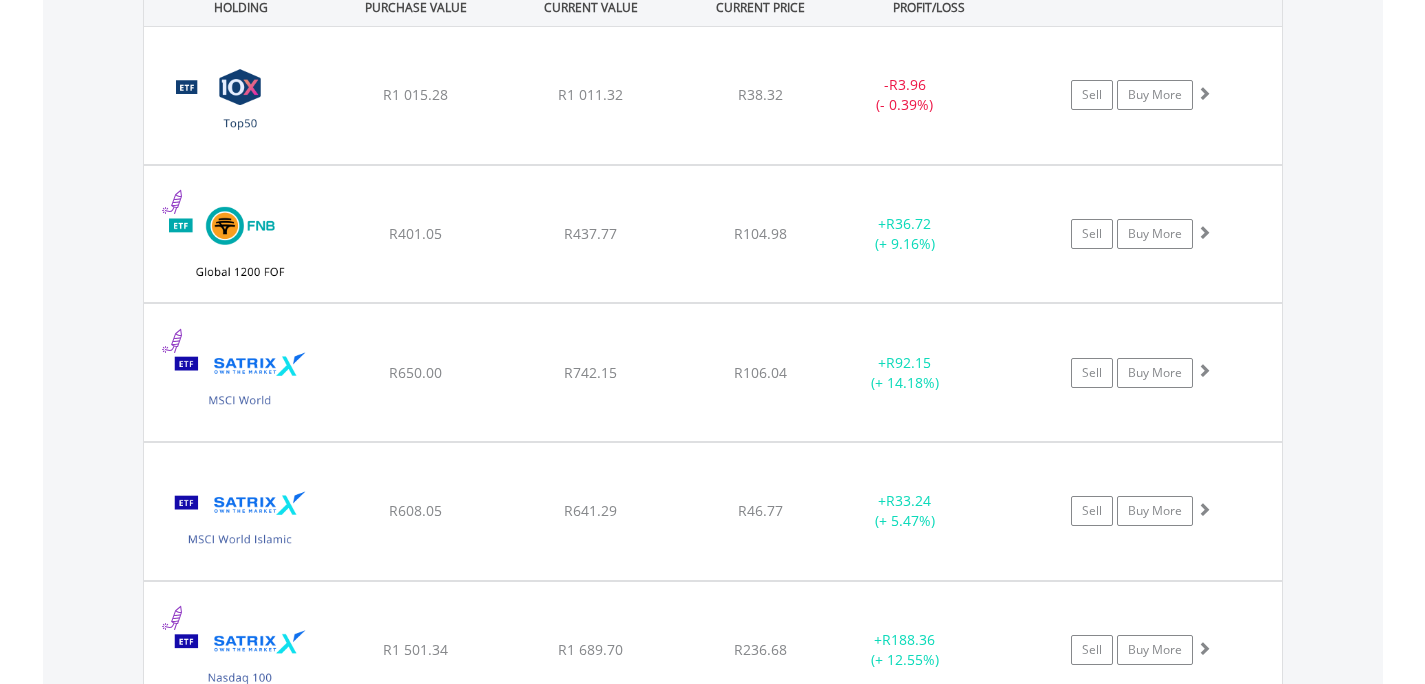 scroll, scrollTop: 1514, scrollLeft: 0, axis: vertical 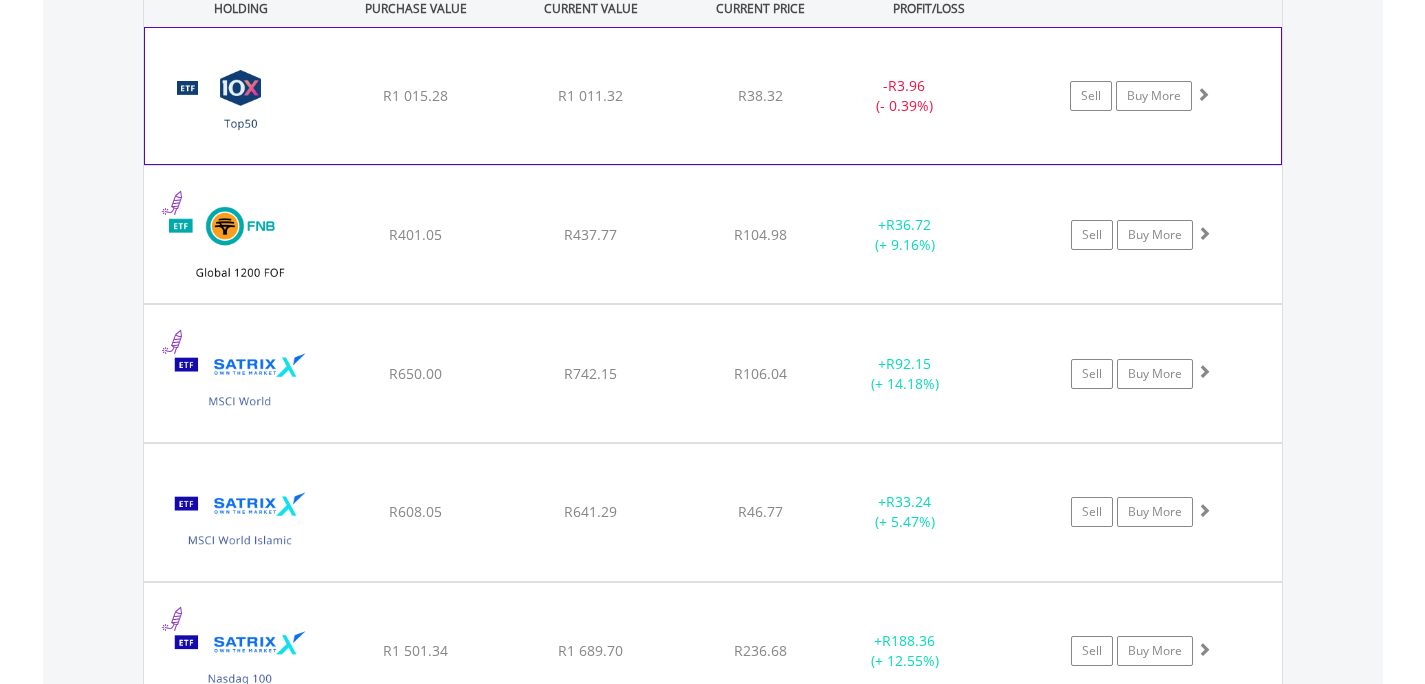 click on "﻿
10X S&P South Africa Top50 Index Exchange Traded Fund
R1 015.28
R1 011.32
R38.32
-  R3.96 (- 0.39%)
Sell
Buy More" at bounding box center [713, 96] 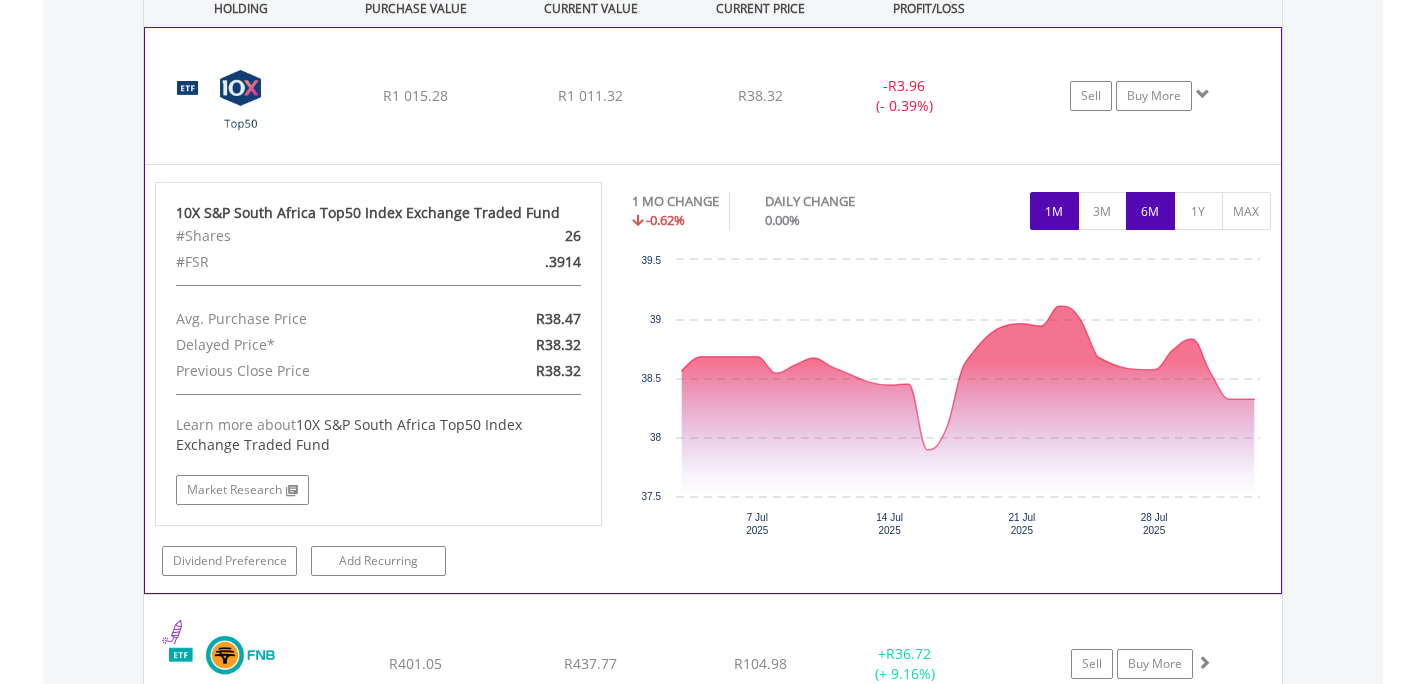 click on "6M" at bounding box center (1150, 211) 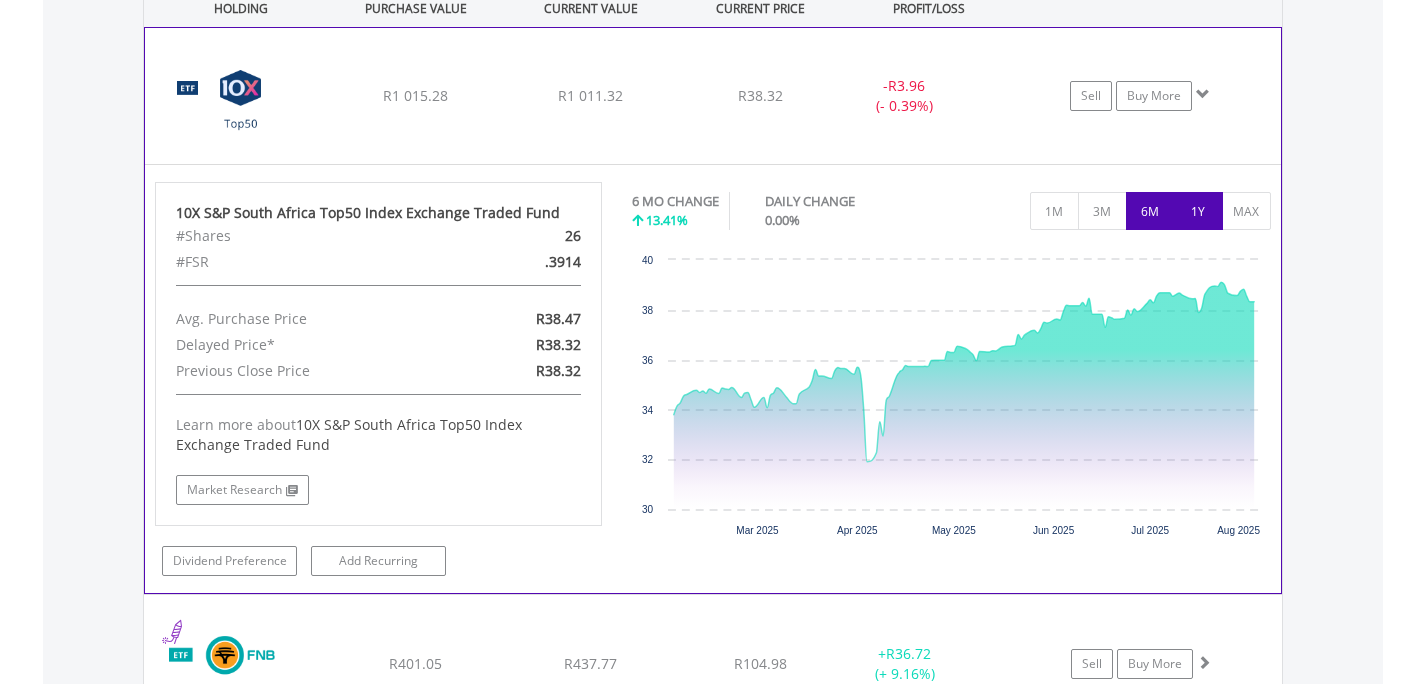 click on "1Y" at bounding box center (1198, 211) 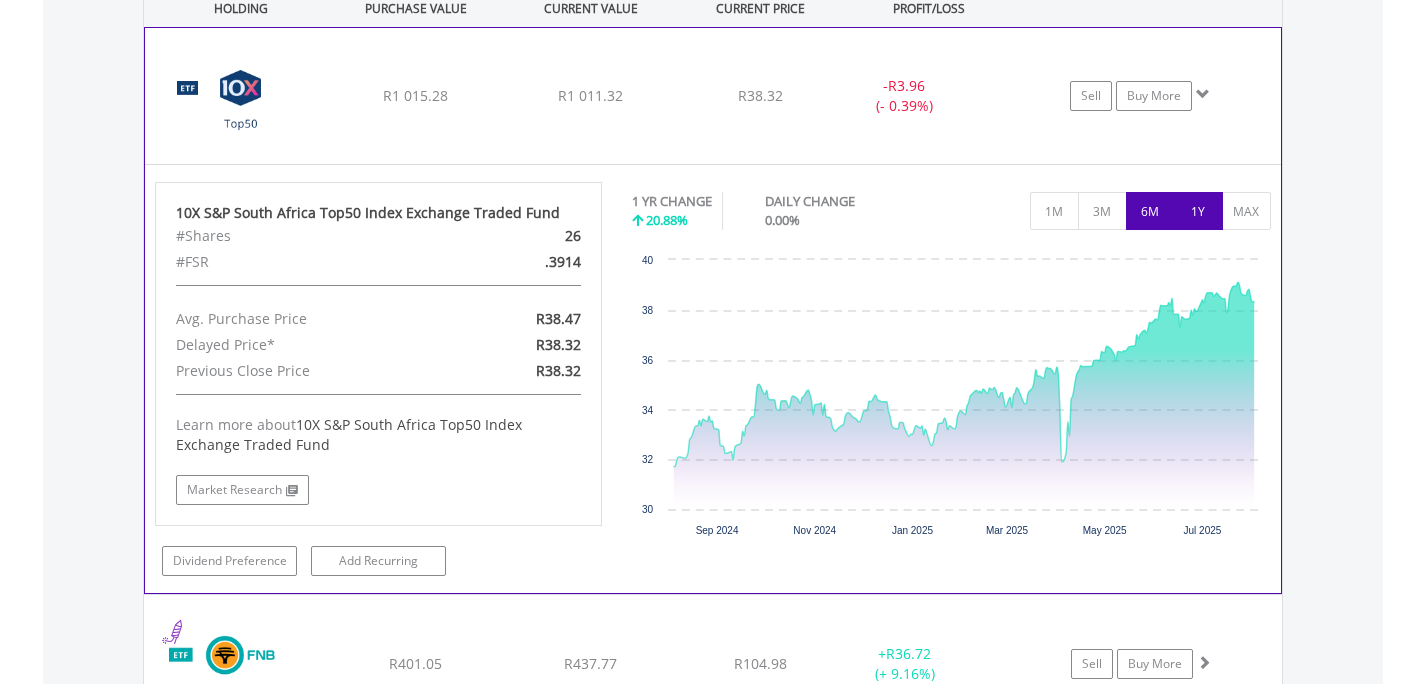 click on "6M" at bounding box center [1150, 211] 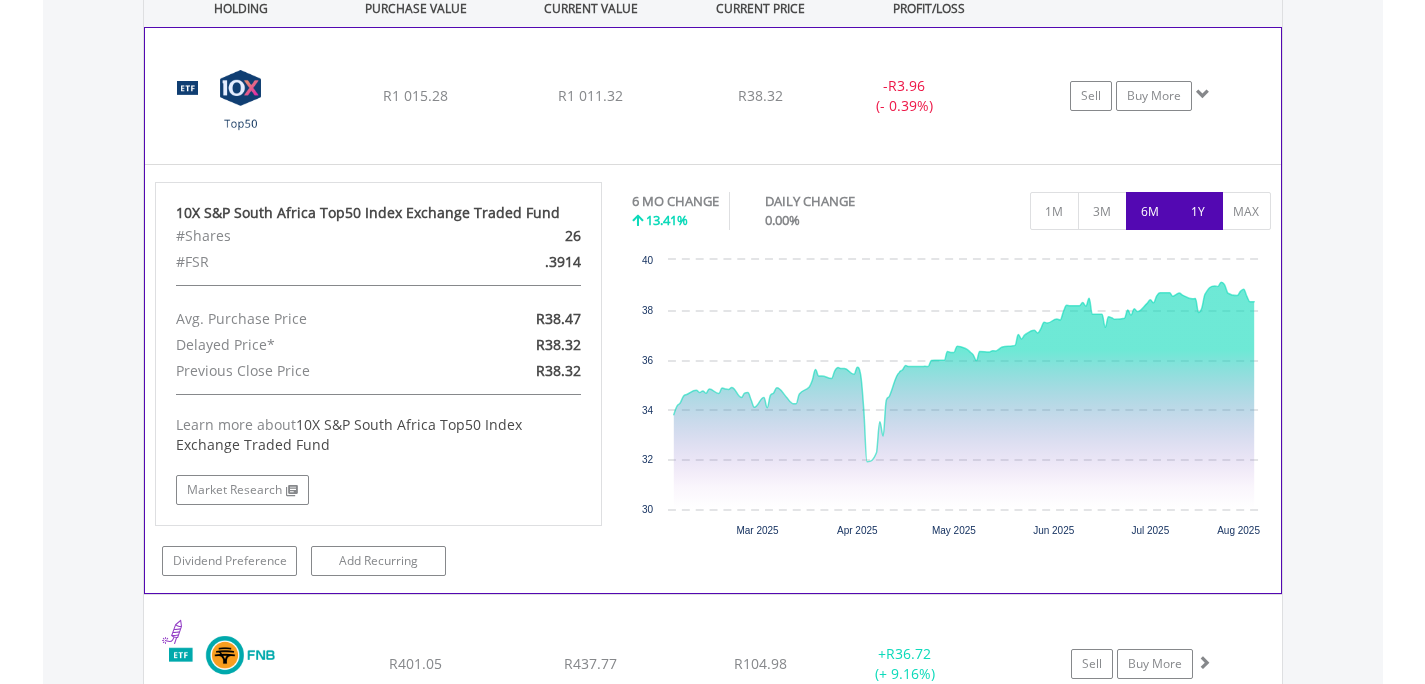 click on "1Y" at bounding box center [1198, 211] 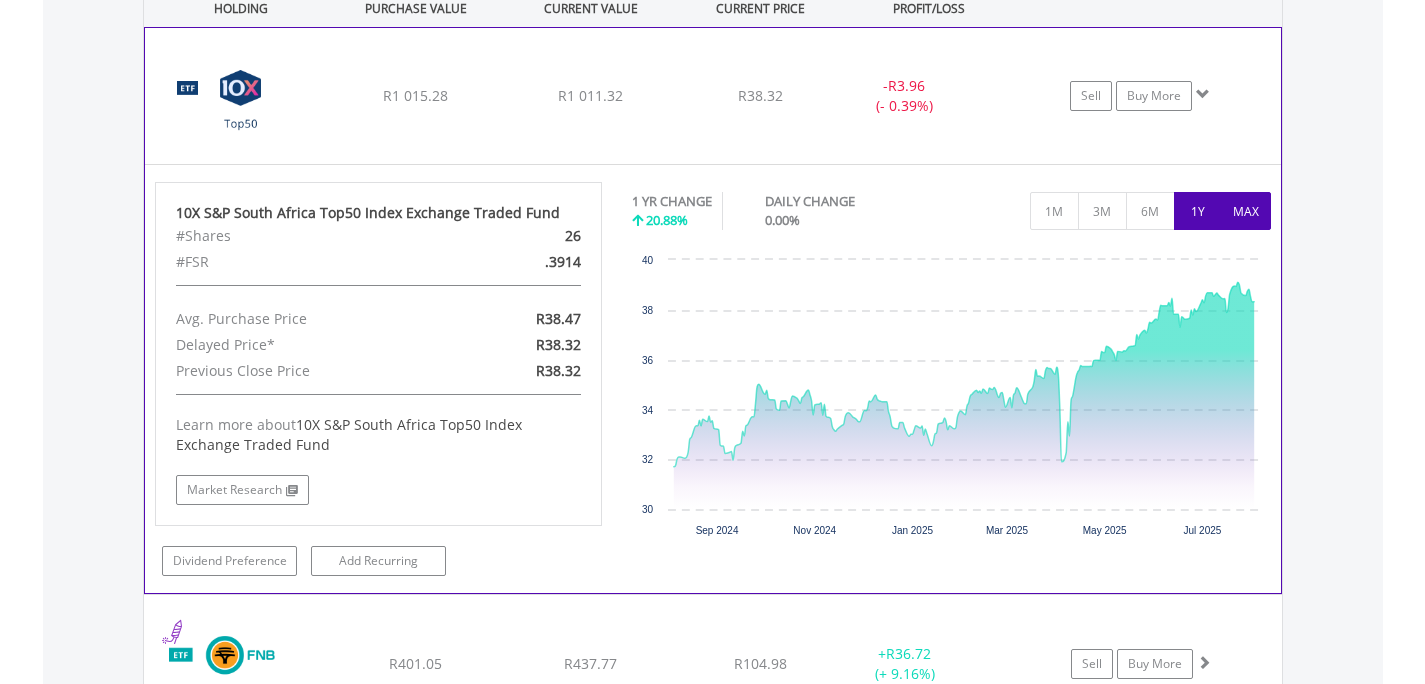 click on "MAX" at bounding box center (1246, 211) 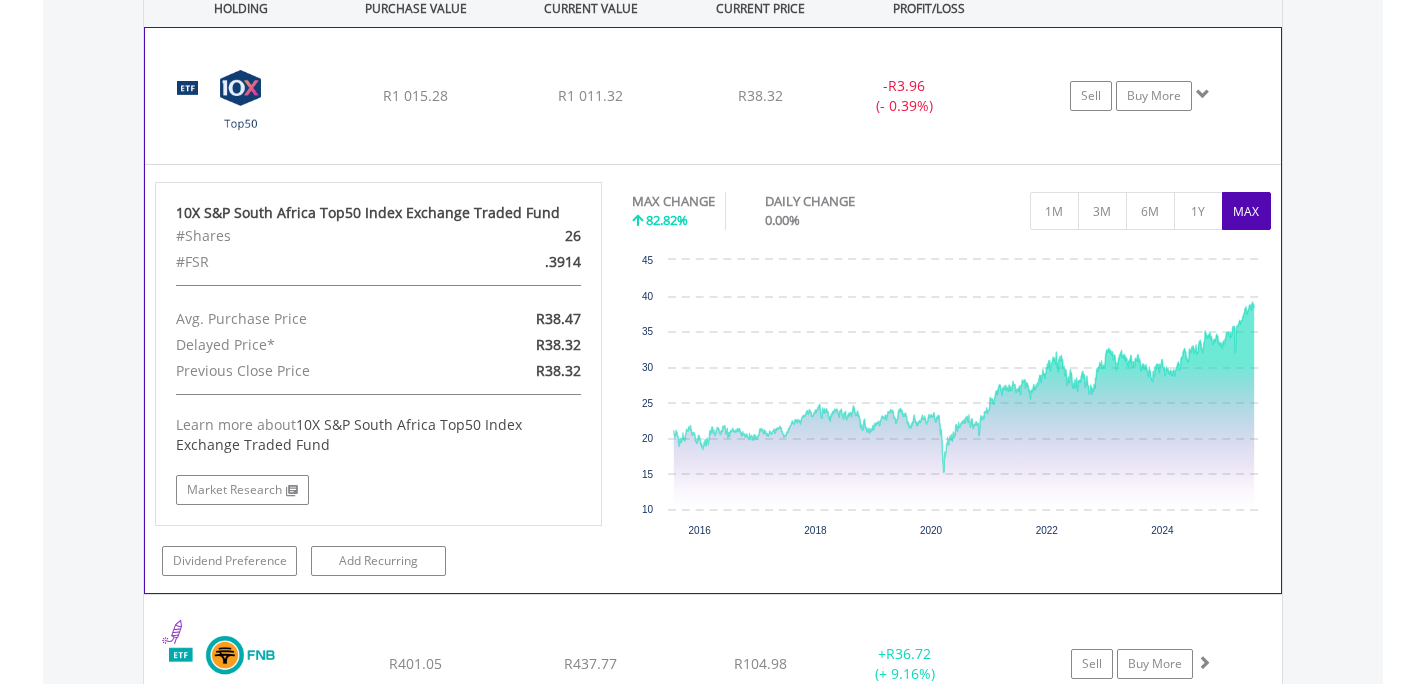 click on "﻿
10X S&P South Africa Top50 Index Exchange Traded Fund
R1 015.28
R1 011.32
R38.32
-  R3.96 (- 0.39%)
Sell
Buy More" at bounding box center (713, 96) 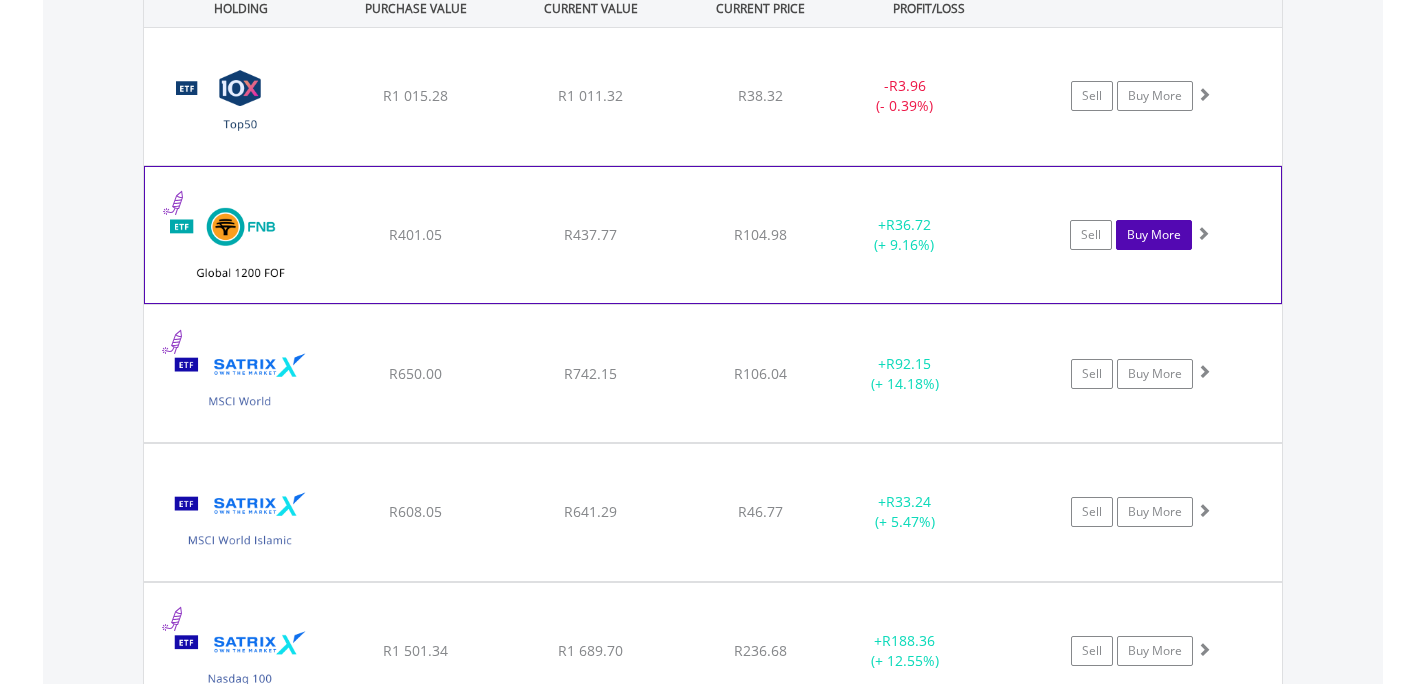 click on "Buy More" at bounding box center (1154, 235) 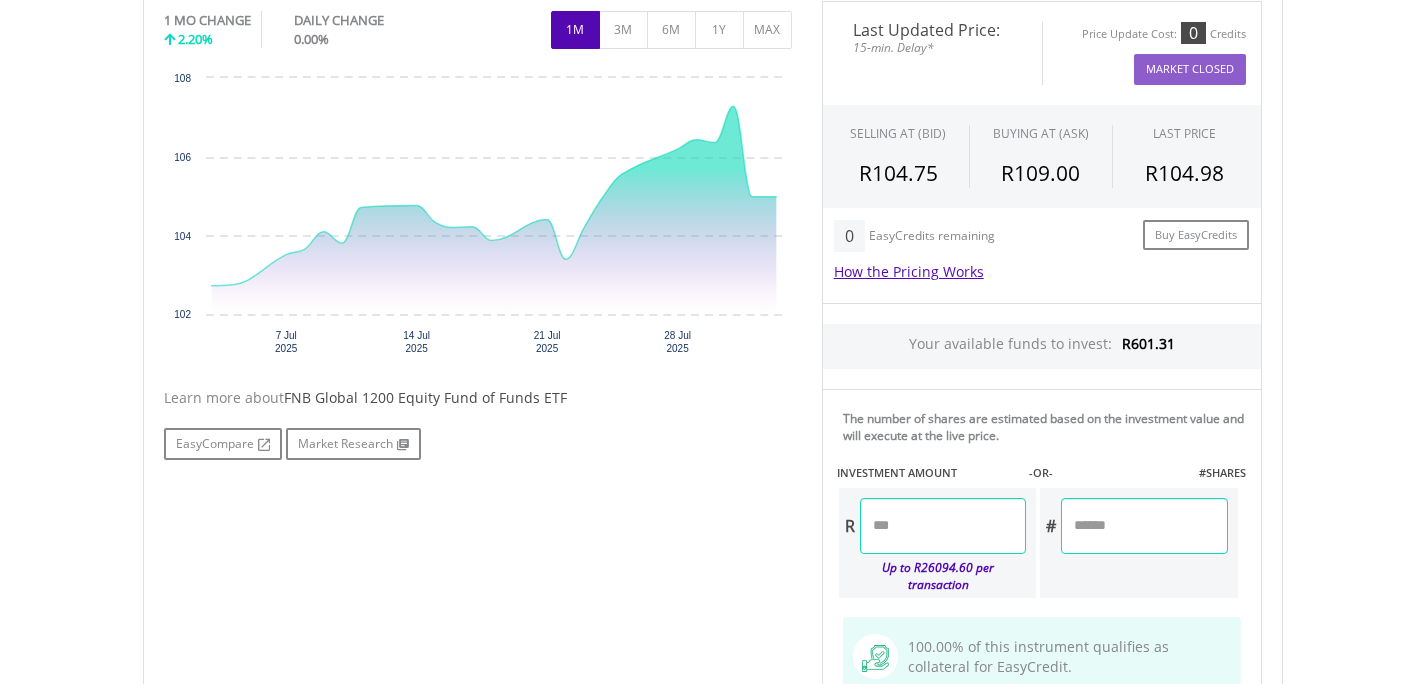 scroll, scrollTop: 644, scrollLeft: 0, axis: vertical 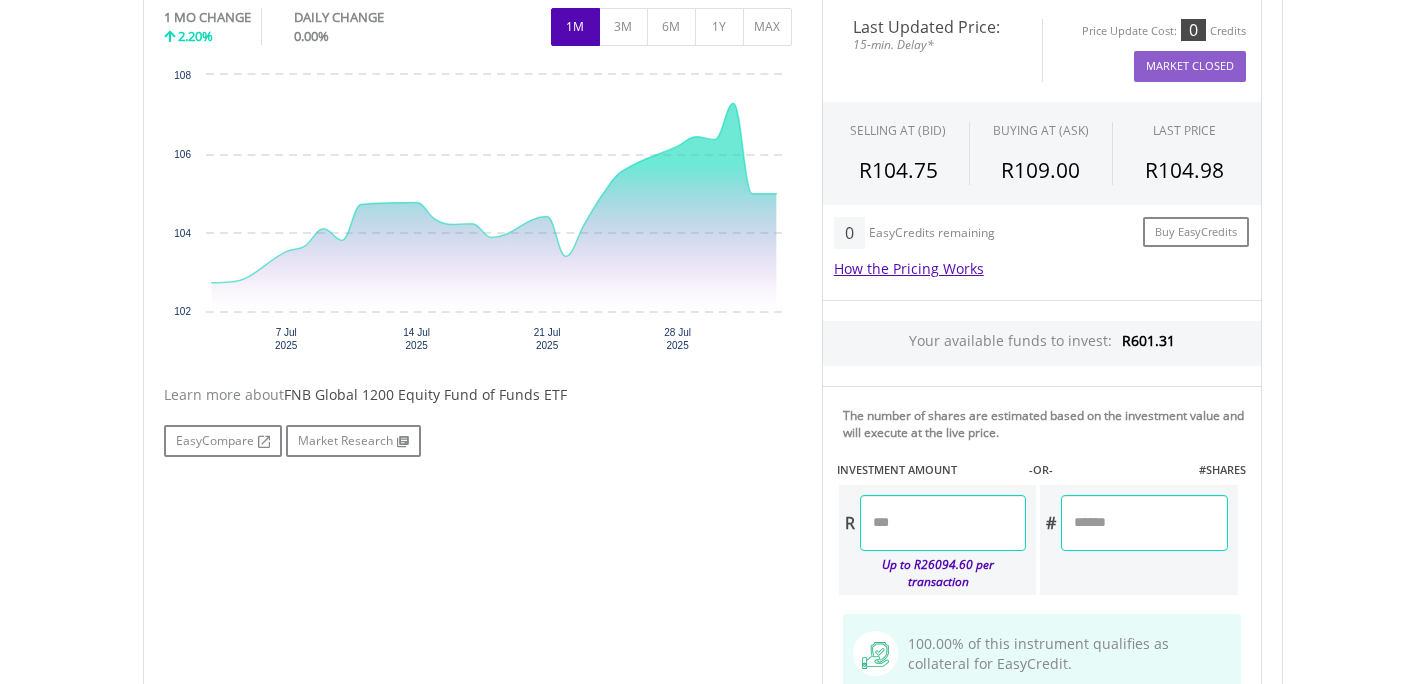 click at bounding box center [943, 523] 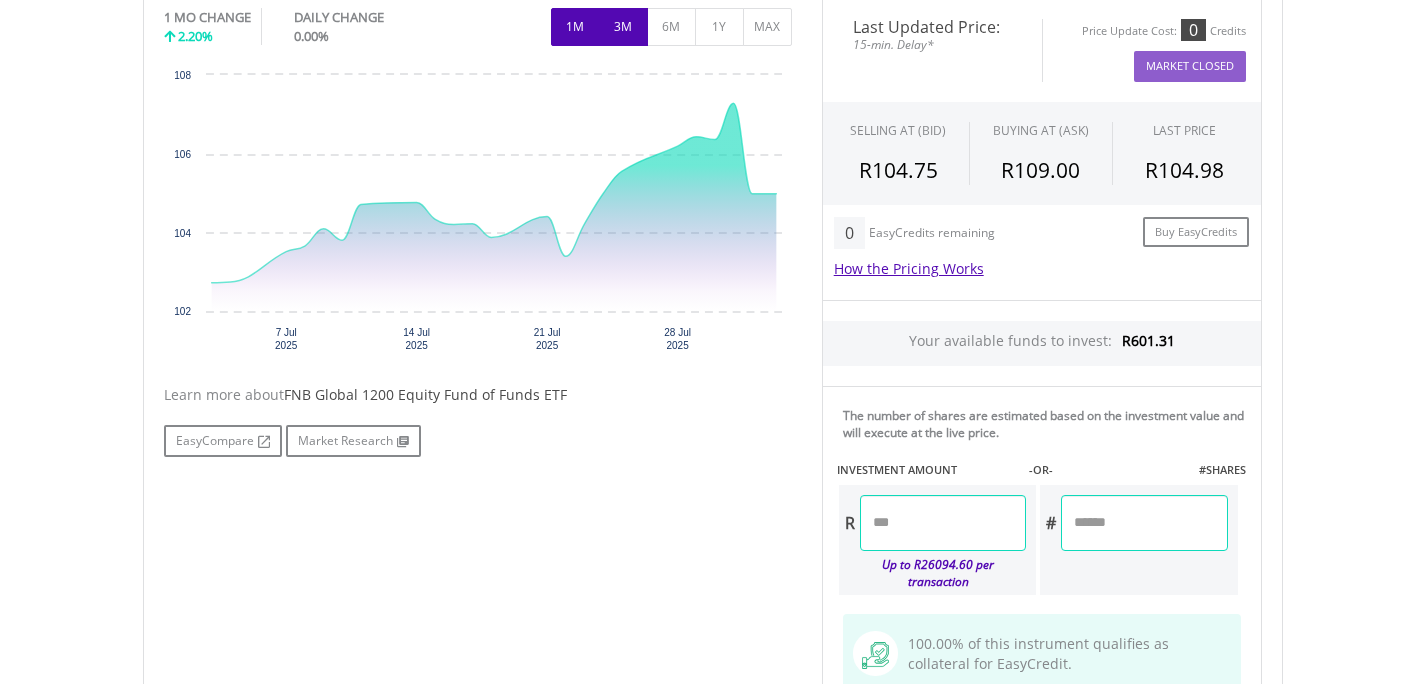 type on "******" 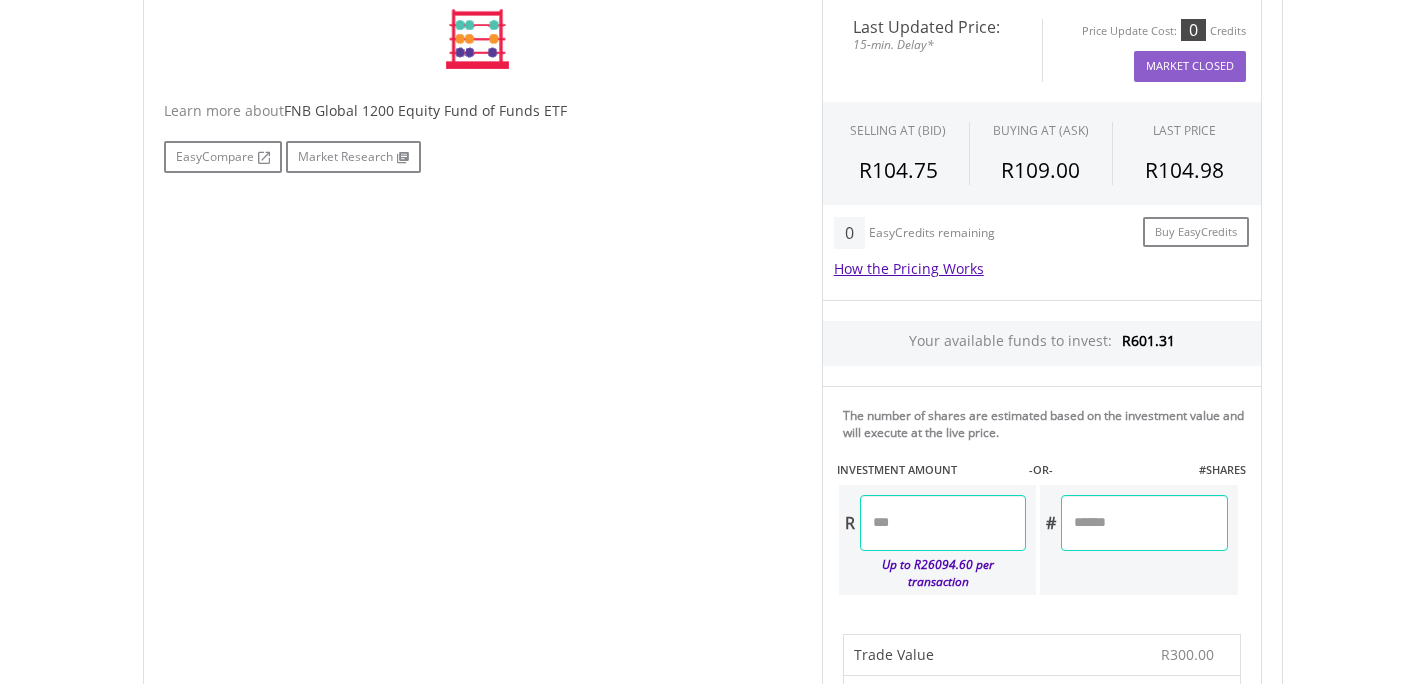 scroll, scrollTop: 561, scrollLeft: 0, axis: vertical 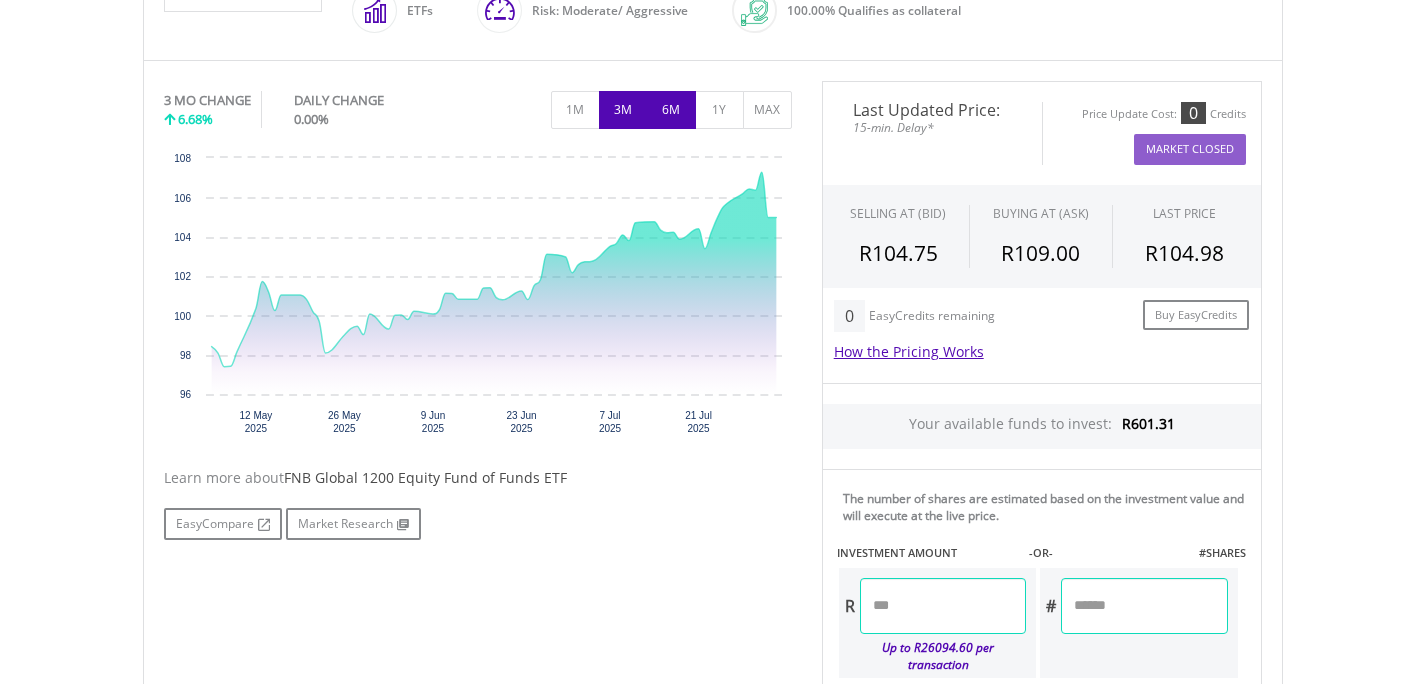 click on "6M" at bounding box center (671, 110) 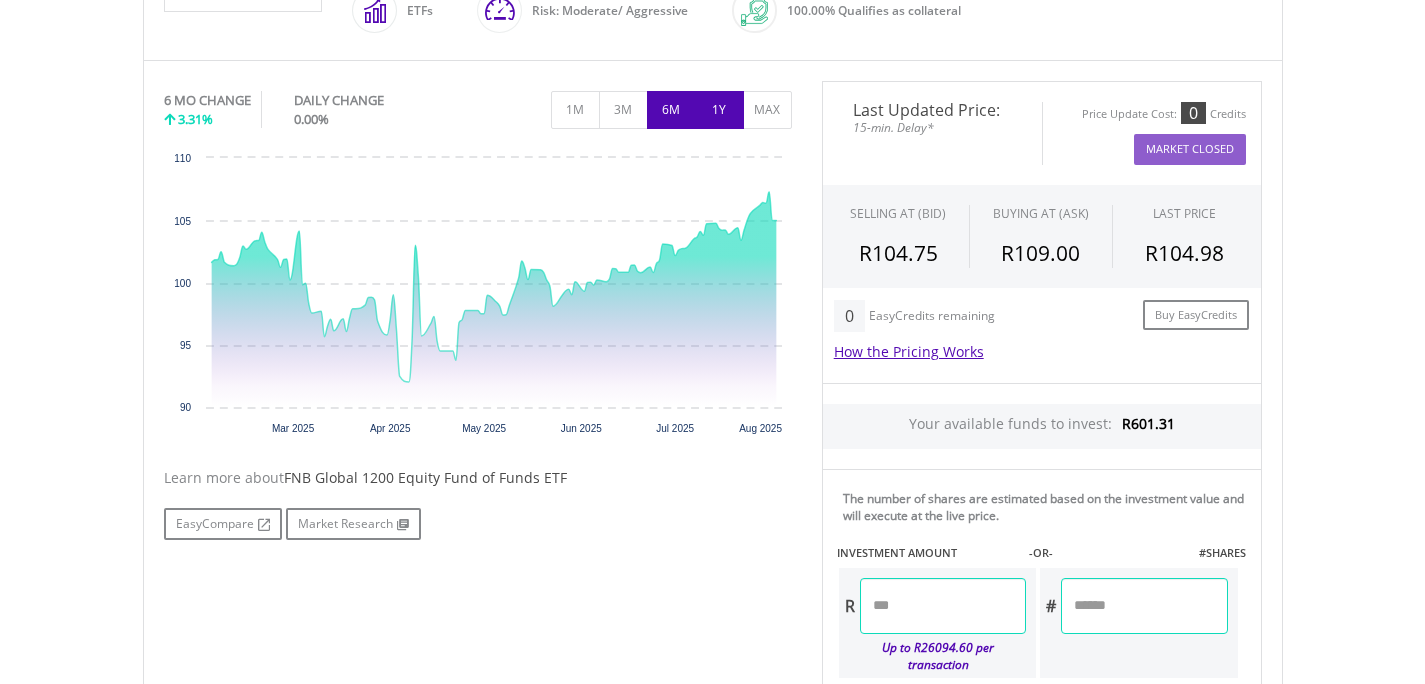 click on "1Y" at bounding box center (719, 110) 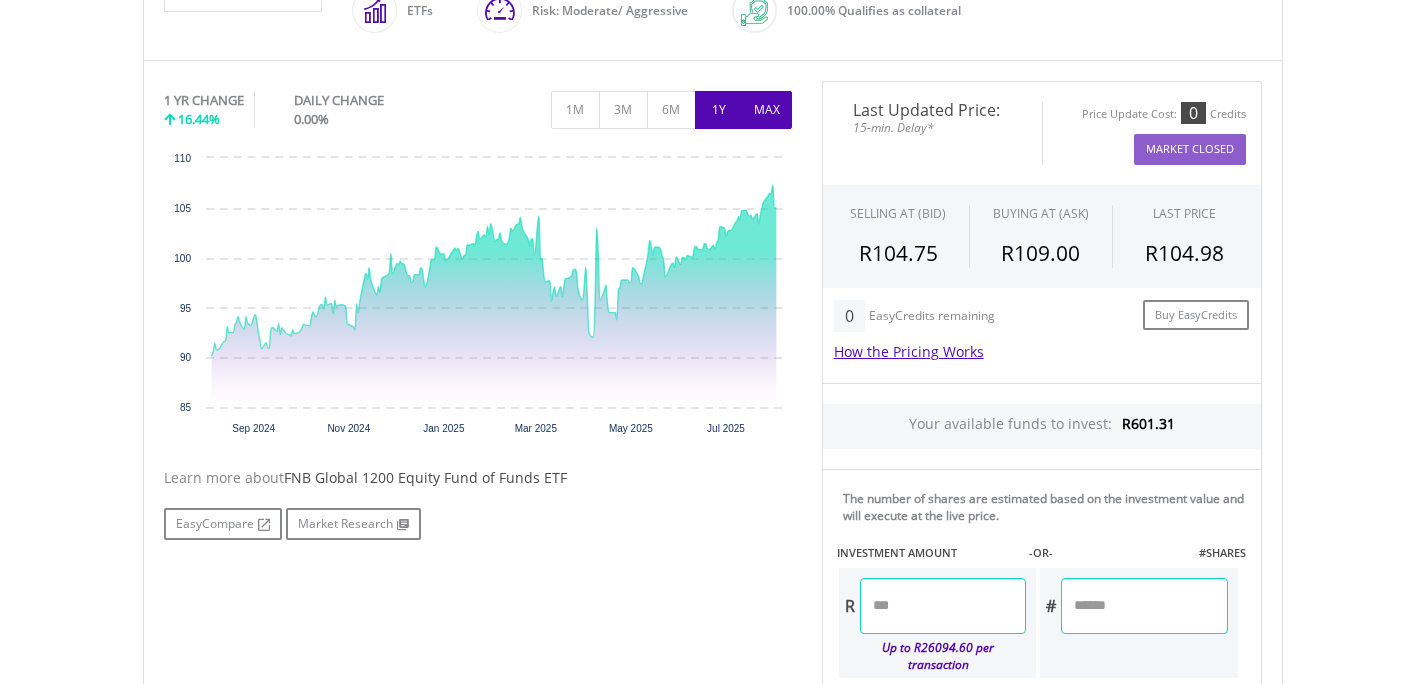 click on "MAX" at bounding box center [767, 110] 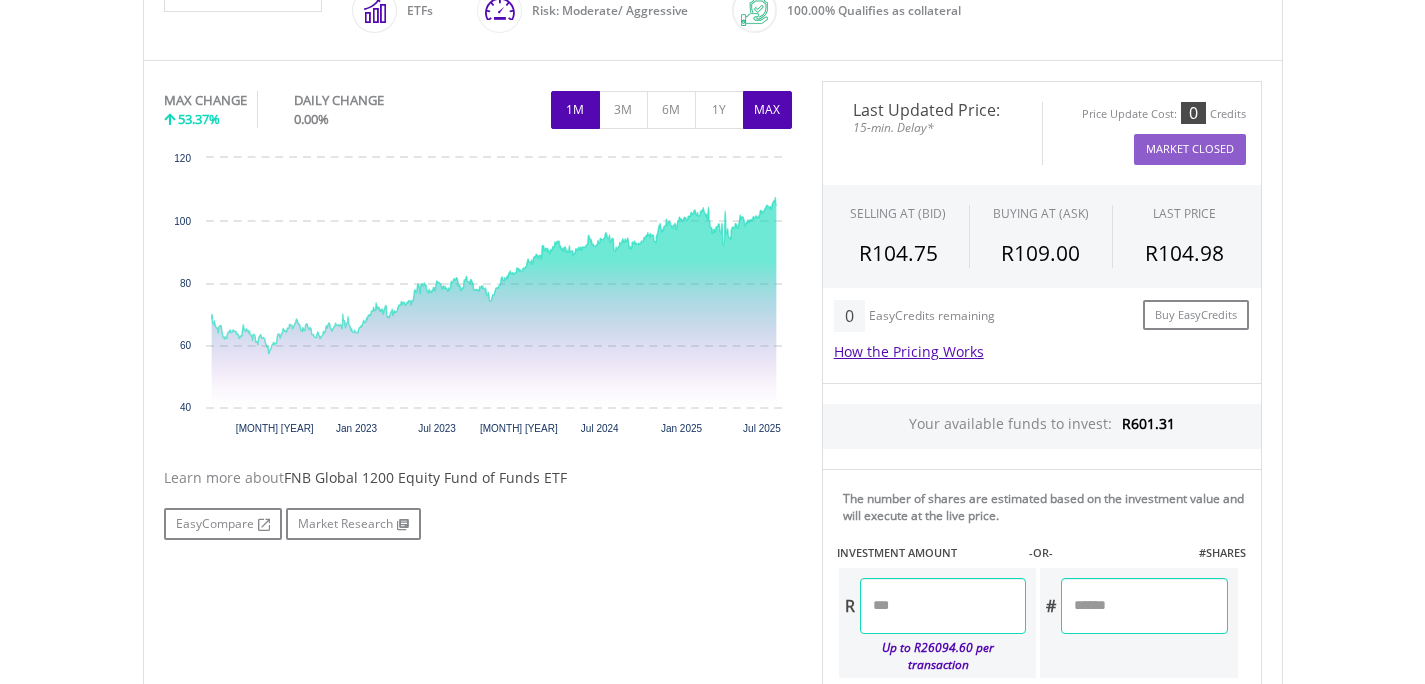click on "1M" at bounding box center [575, 110] 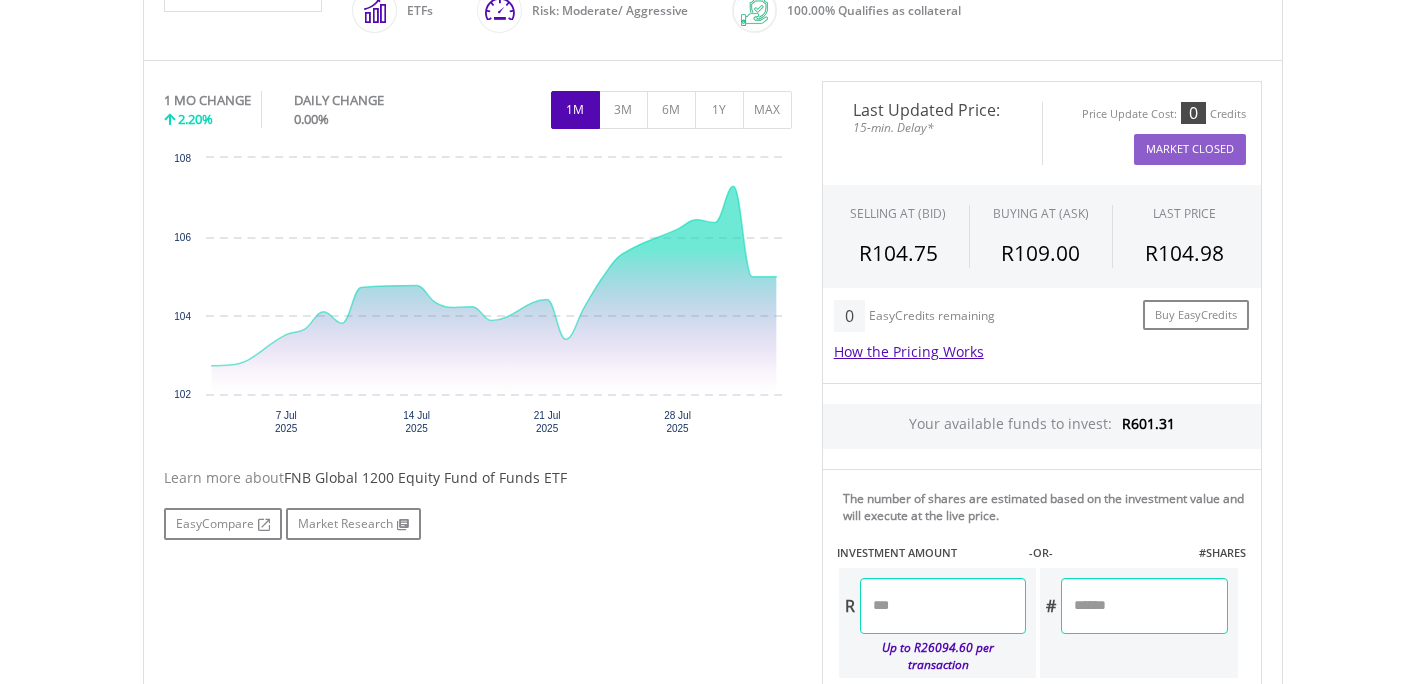 click on "My Investments
Invest Now
New Listings
Sell
My Recurring Investments
Pending Orders
Switch Unit Trusts
Vouchers
Buy a Voucher
Redeem a Voucher" at bounding box center [712, 720] 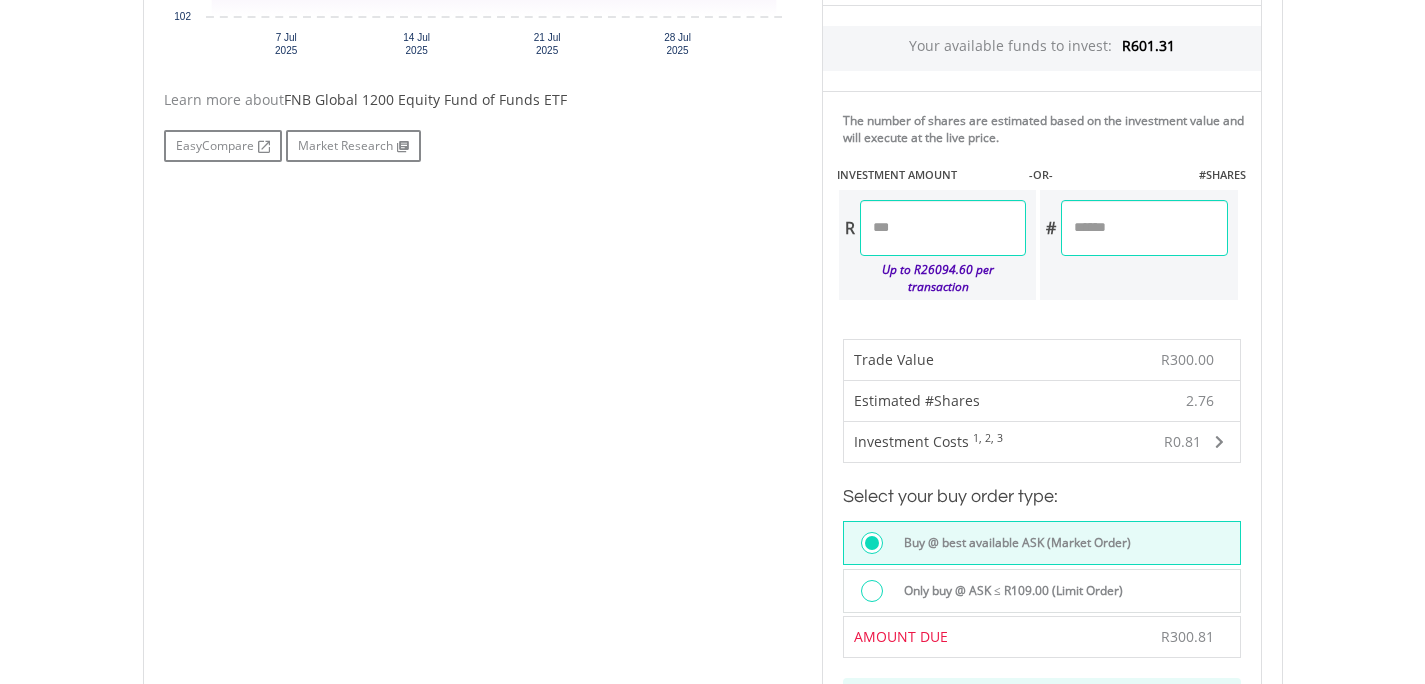 scroll, scrollTop: 926, scrollLeft: 0, axis: vertical 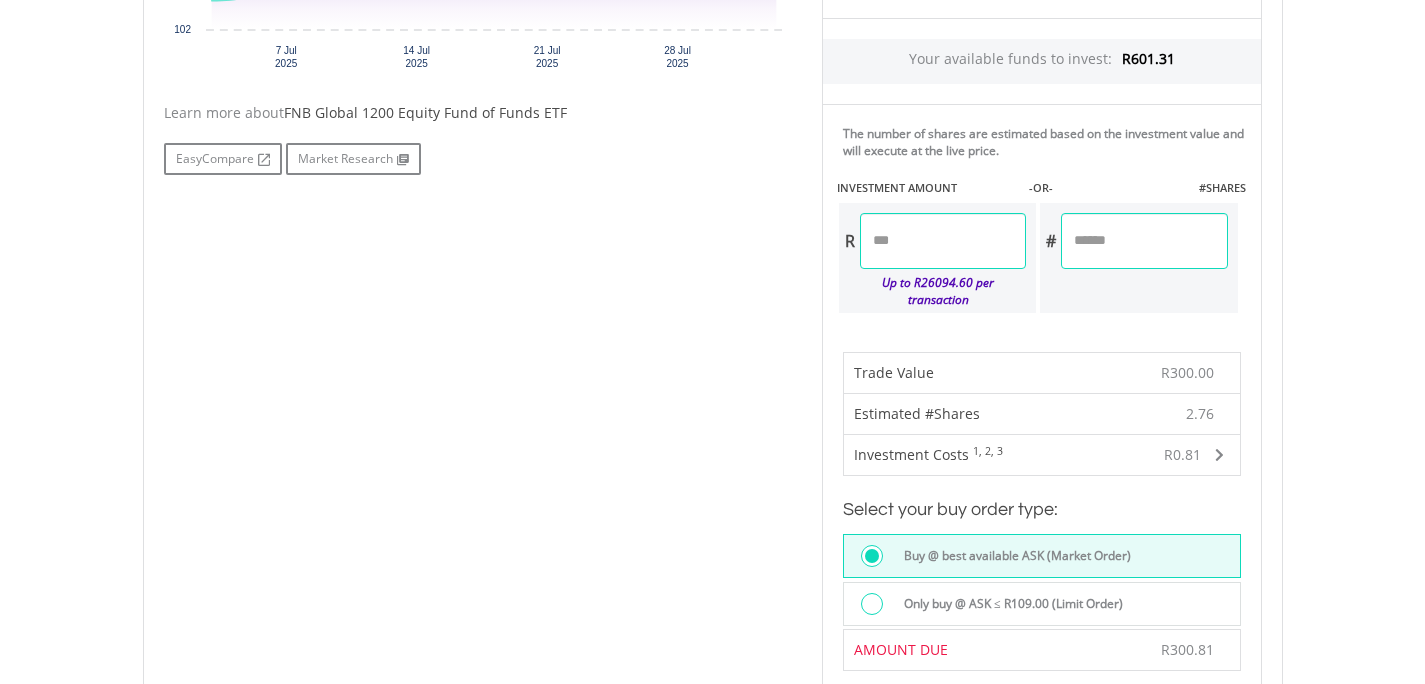 drag, startPoint x: 930, startPoint y: 232, endPoint x: 854, endPoint y: 239, distance: 76.321686 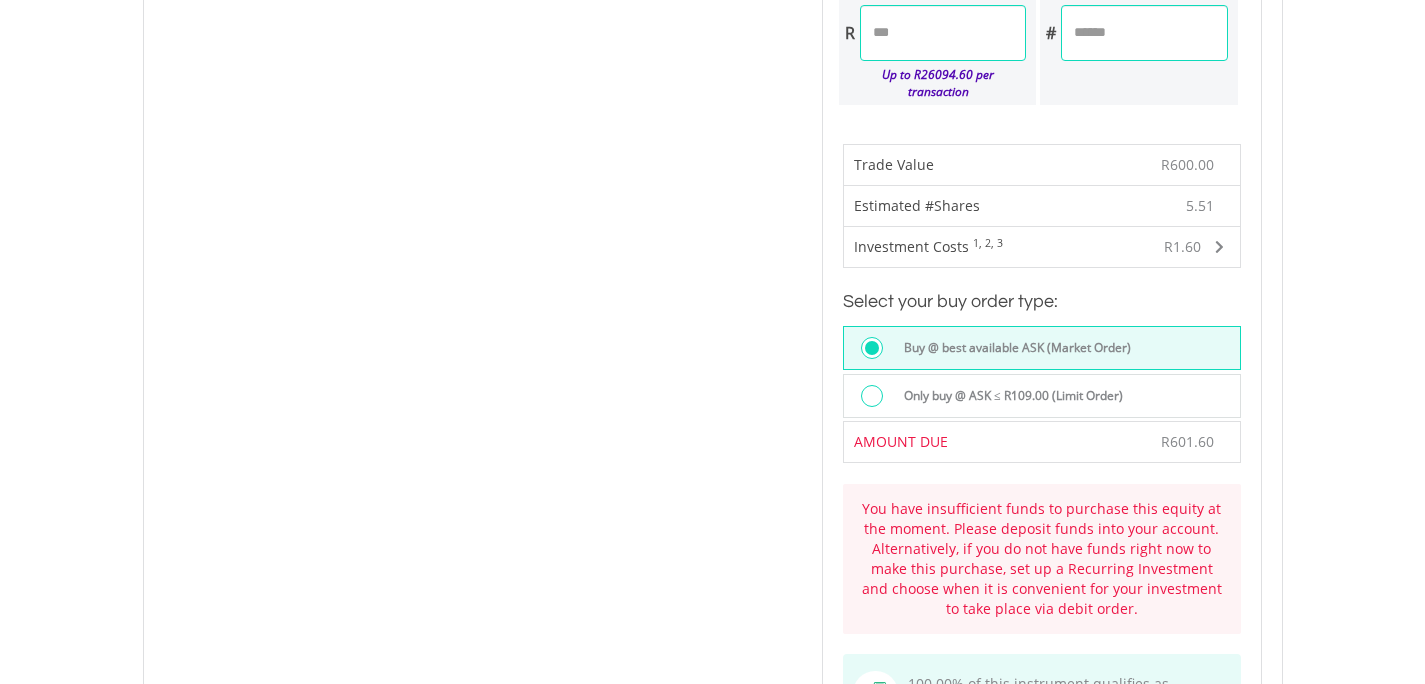 scroll, scrollTop: 1249, scrollLeft: 0, axis: vertical 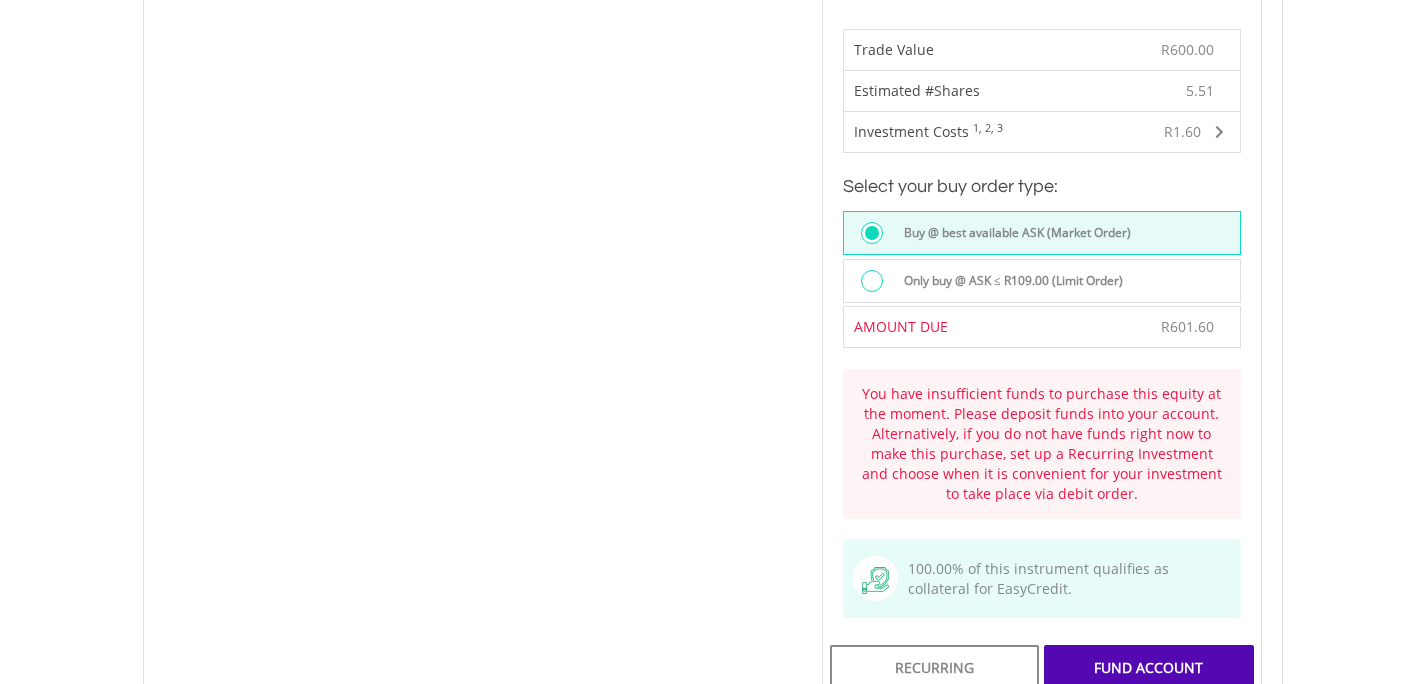 drag, startPoint x: 1332, startPoint y: 358, endPoint x: 1321, endPoint y: 349, distance: 14.21267 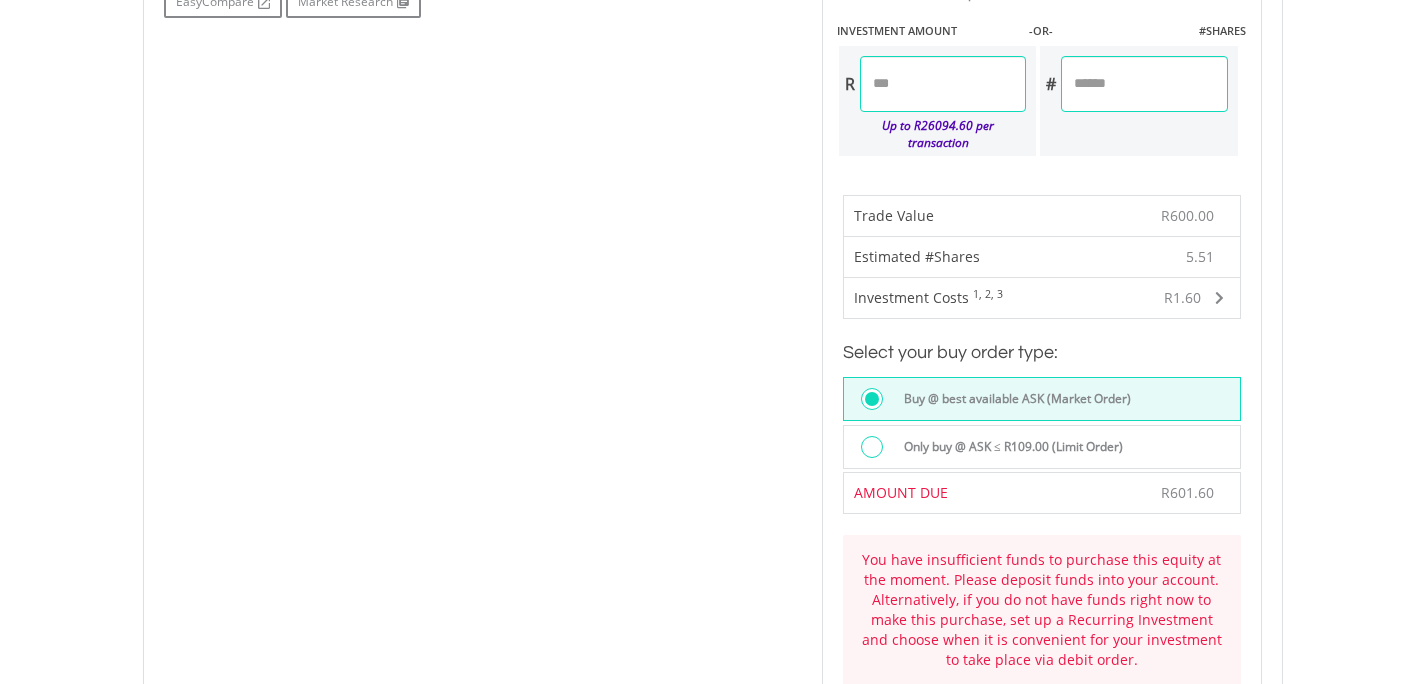 scroll, scrollTop: 1040, scrollLeft: 0, axis: vertical 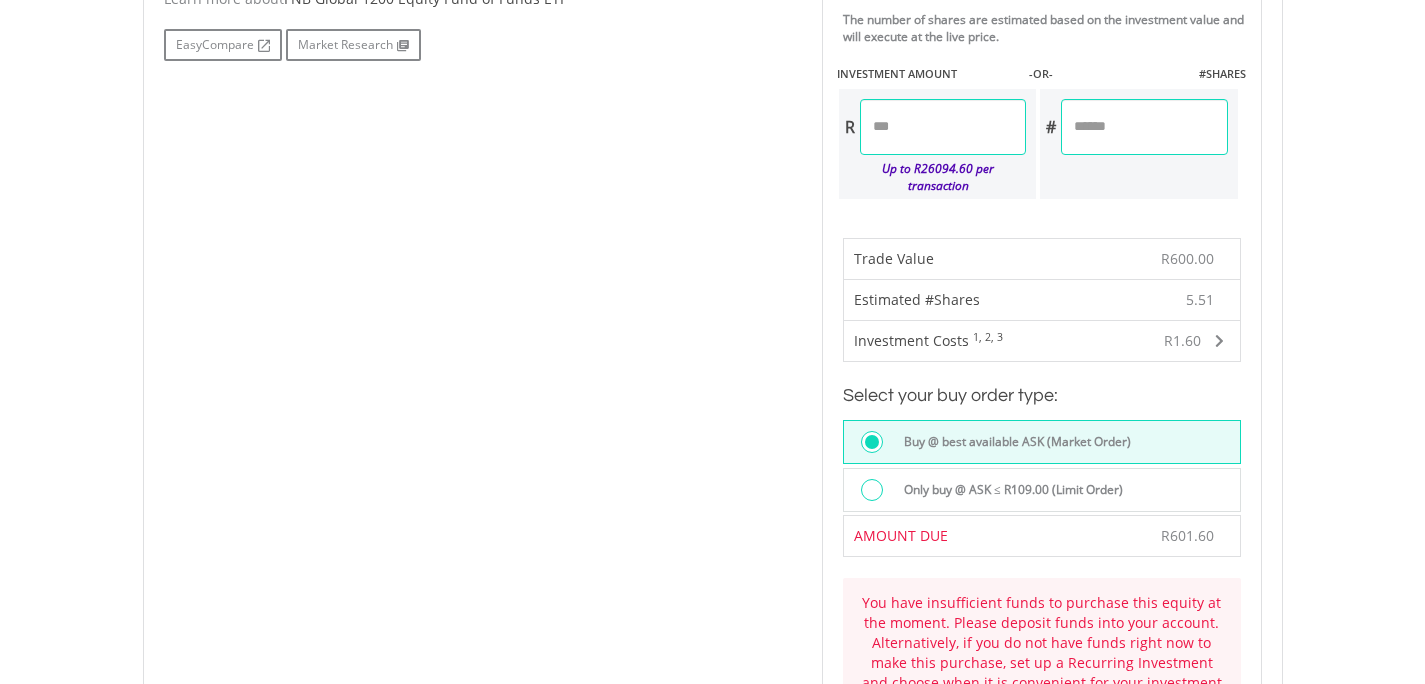 drag, startPoint x: 1150, startPoint y: 125, endPoint x: 1001, endPoint y: 125, distance: 149 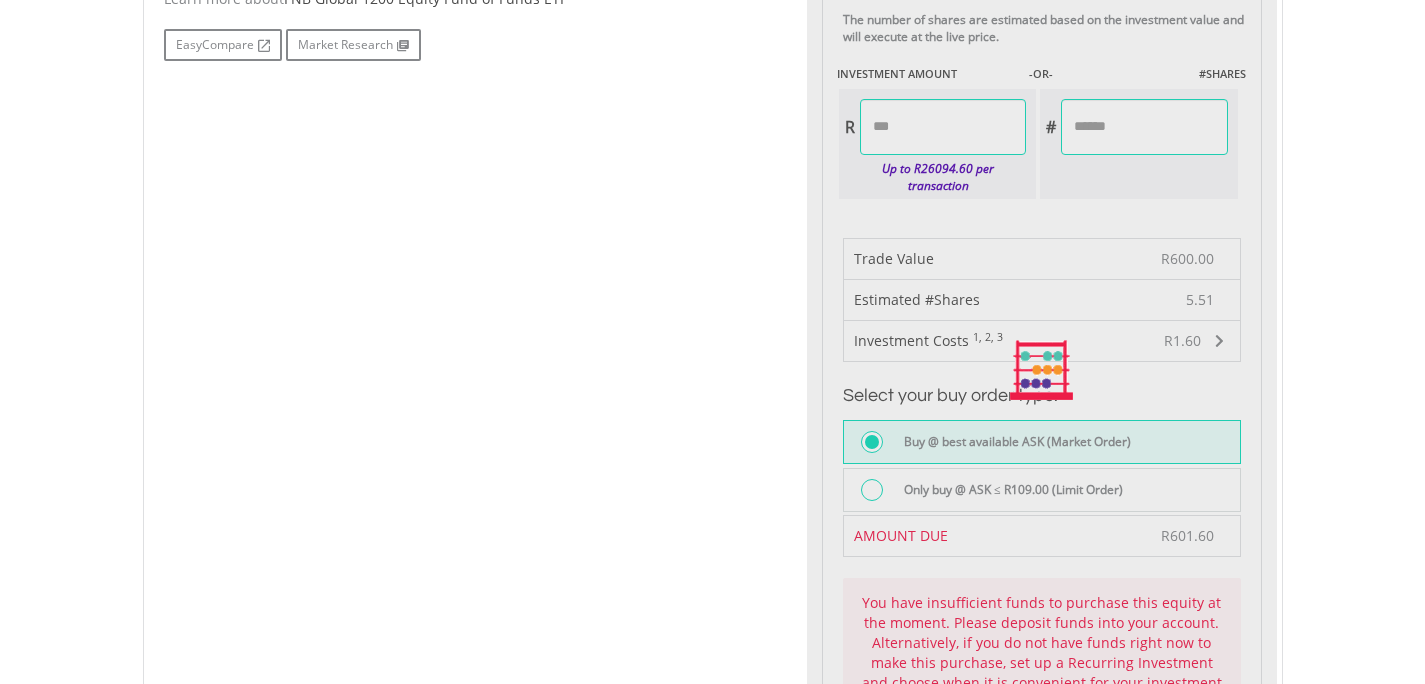 click on "My Investments
Invest Now
New Listings
Sell
My Recurring Investments
Pending Orders
Switch Unit Trusts
Vouchers
Buy a Voucher
Redeem a Voucher" at bounding box center [712, 327] 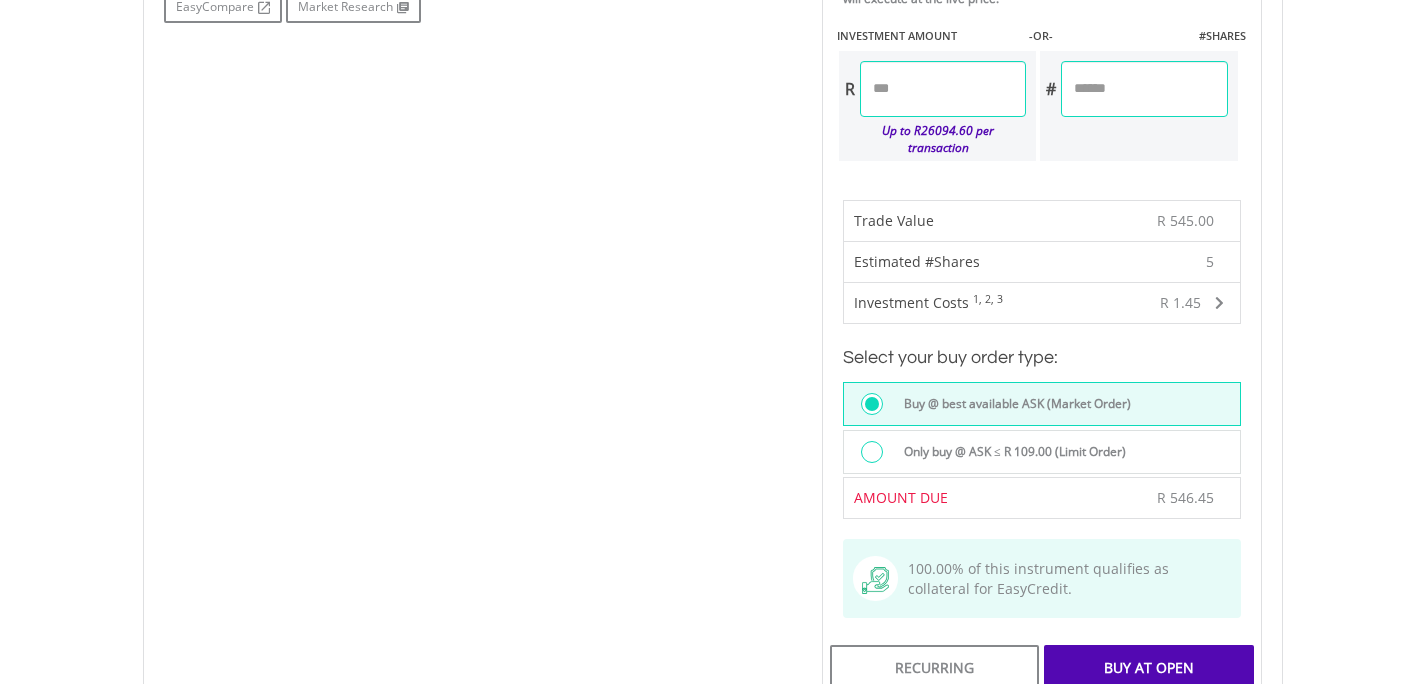 scroll, scrollTop: 1002, scrollLeft: 0, axis: vertical 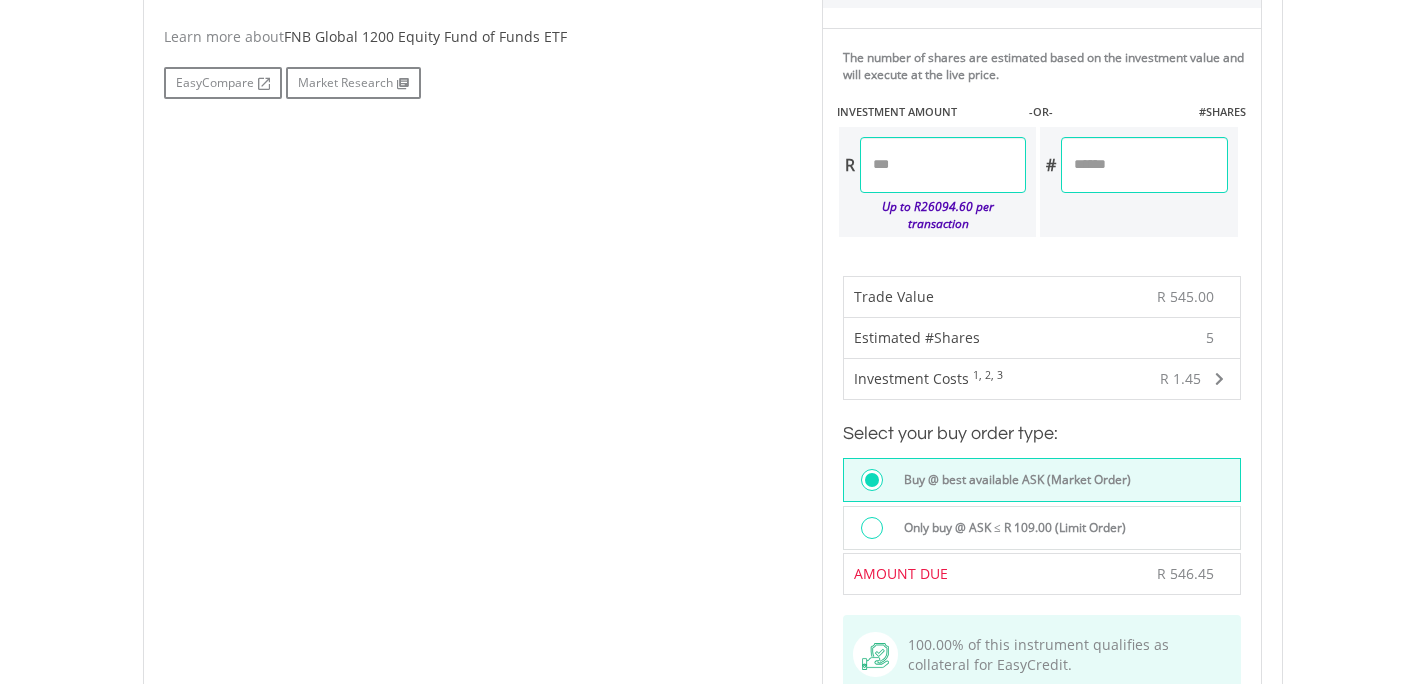drag, startPoint x: 952, startPoint y: 171, endPoint x: 841, endPoint y: 171, distance: 111 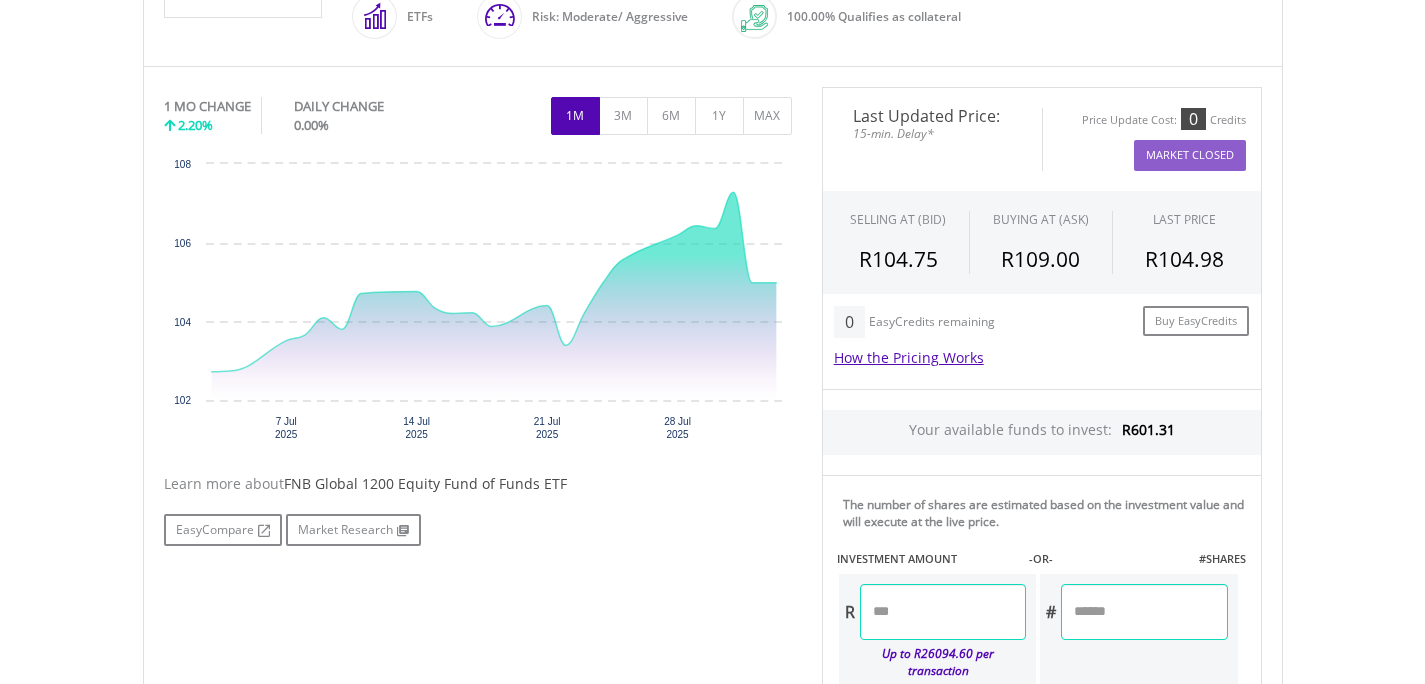 scroll, scrollTop: 292, scrollLeft: 0, axis: vertical 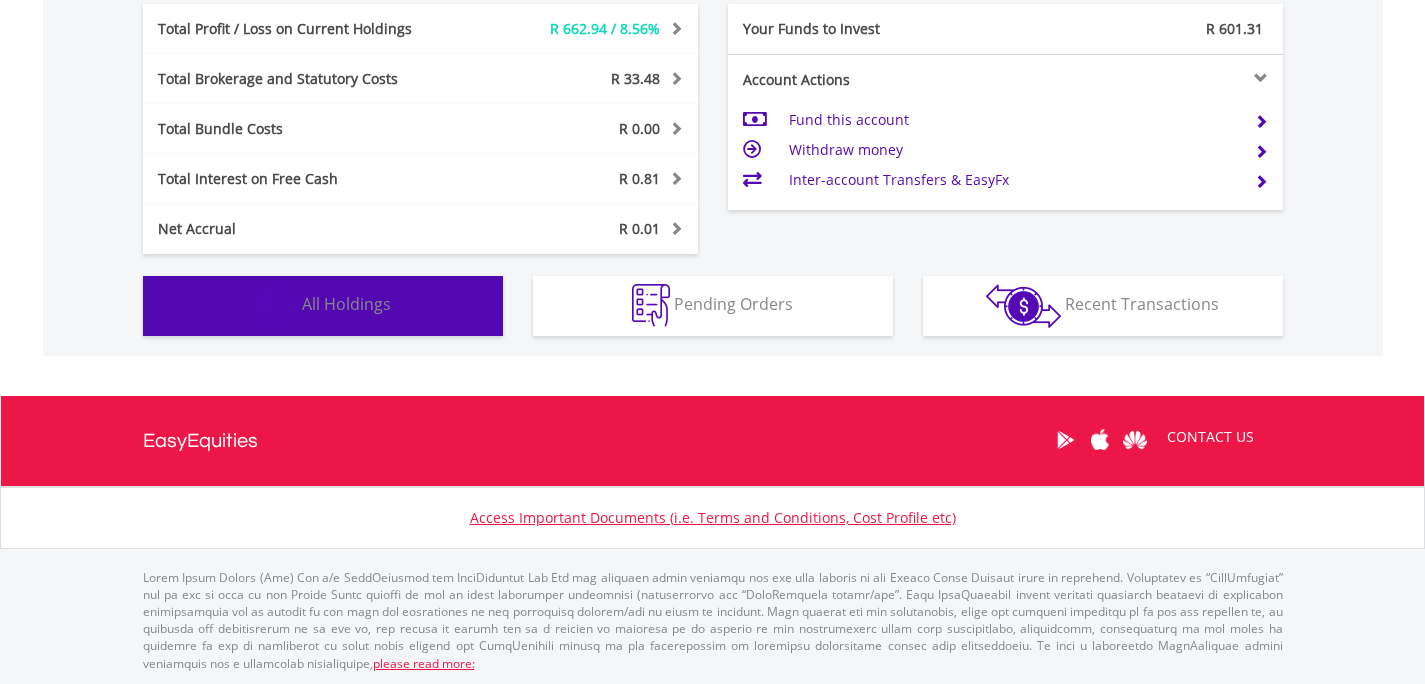 click on "Holdings
All Holdings" at bounding box center (323, 306) 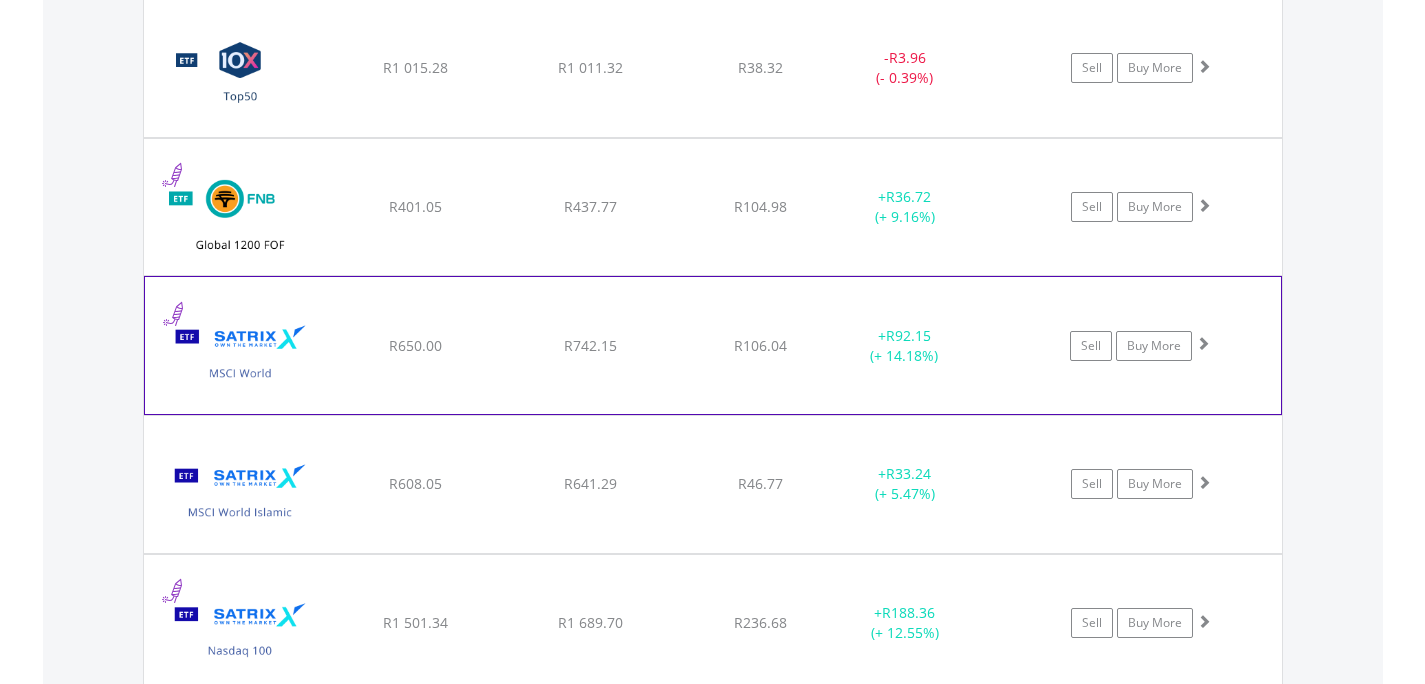 scroll, scrollTop: 1543, scrollLeft: 0, axis: vertical 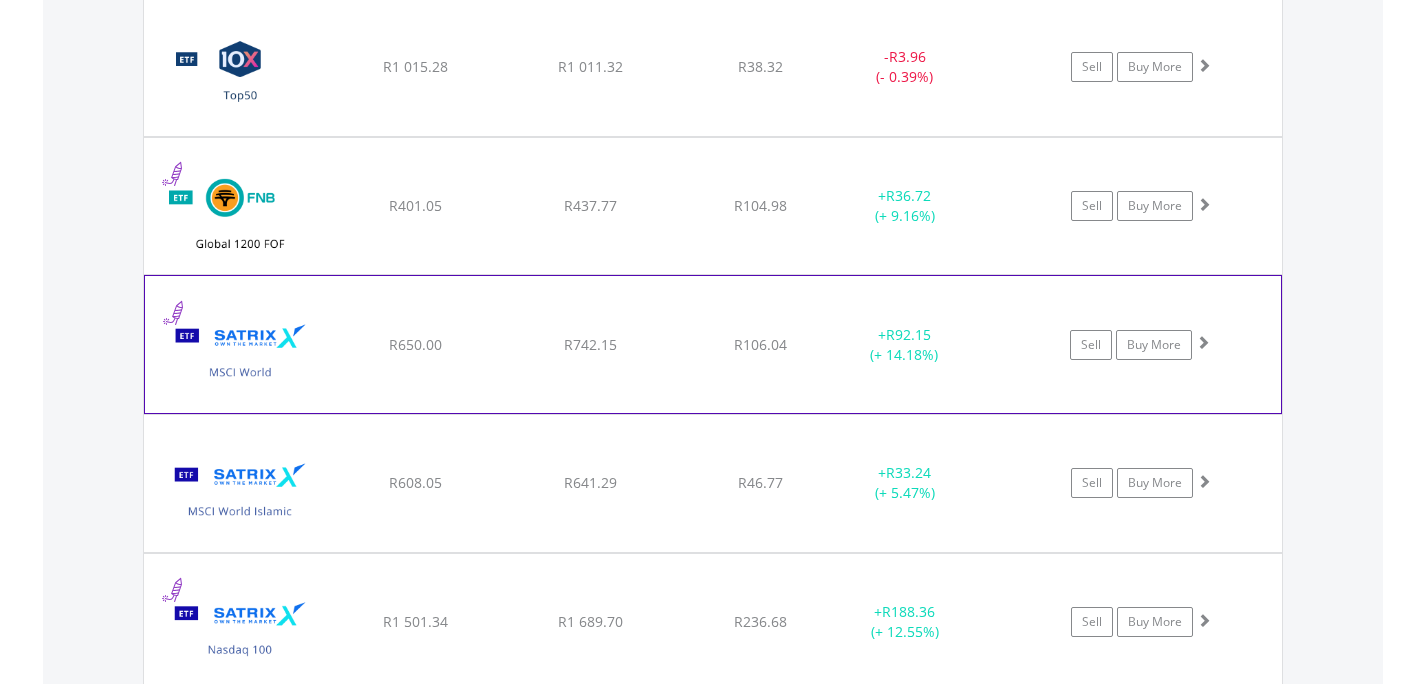 click on "R106.04" at bounding box center [760, 67] 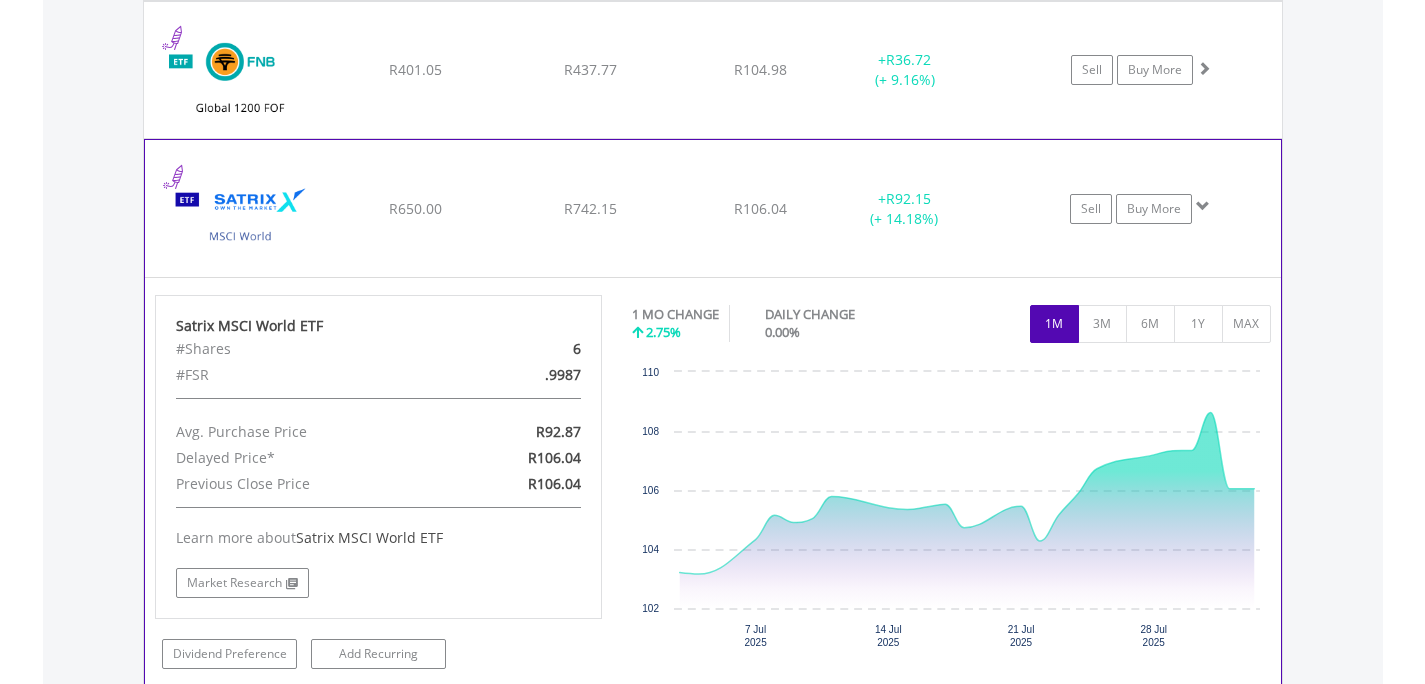 scroll, scrollTop: 1691, scrollLeft: 0, axis: vertical 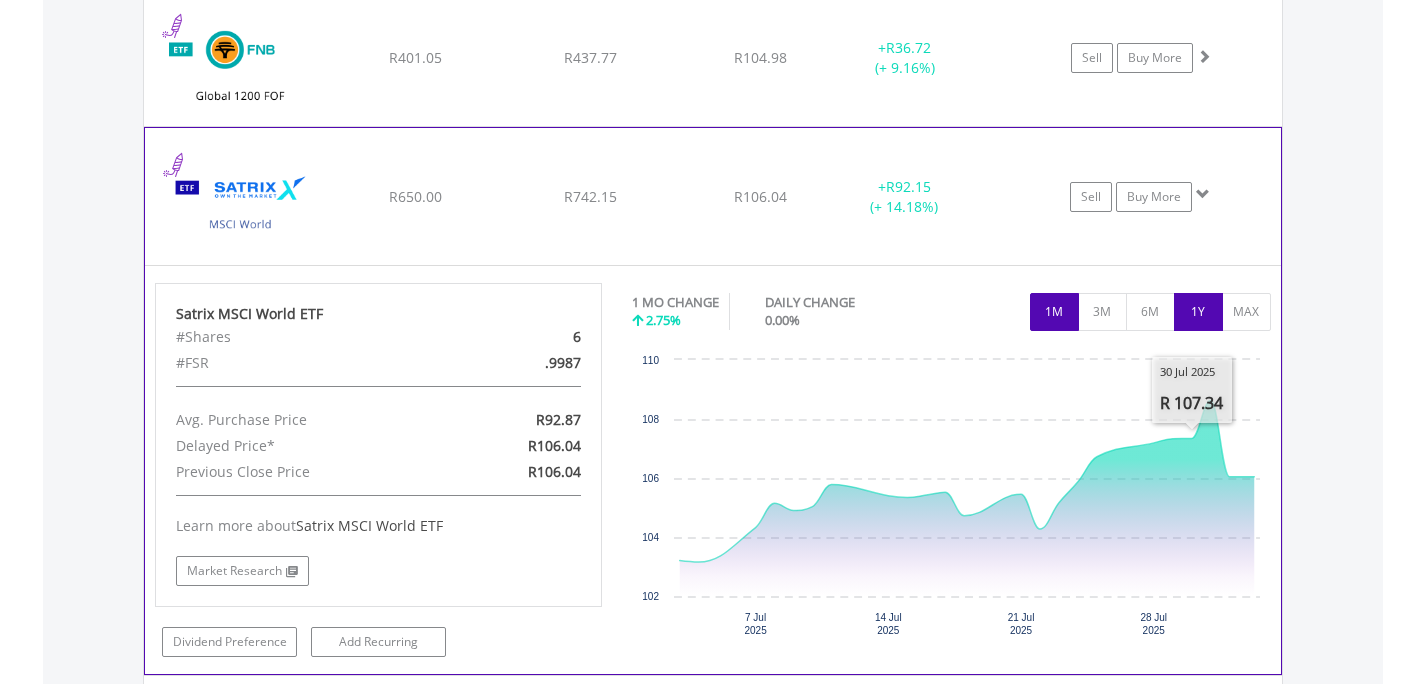 click on "1Y" at bounding box center (1198, 312) 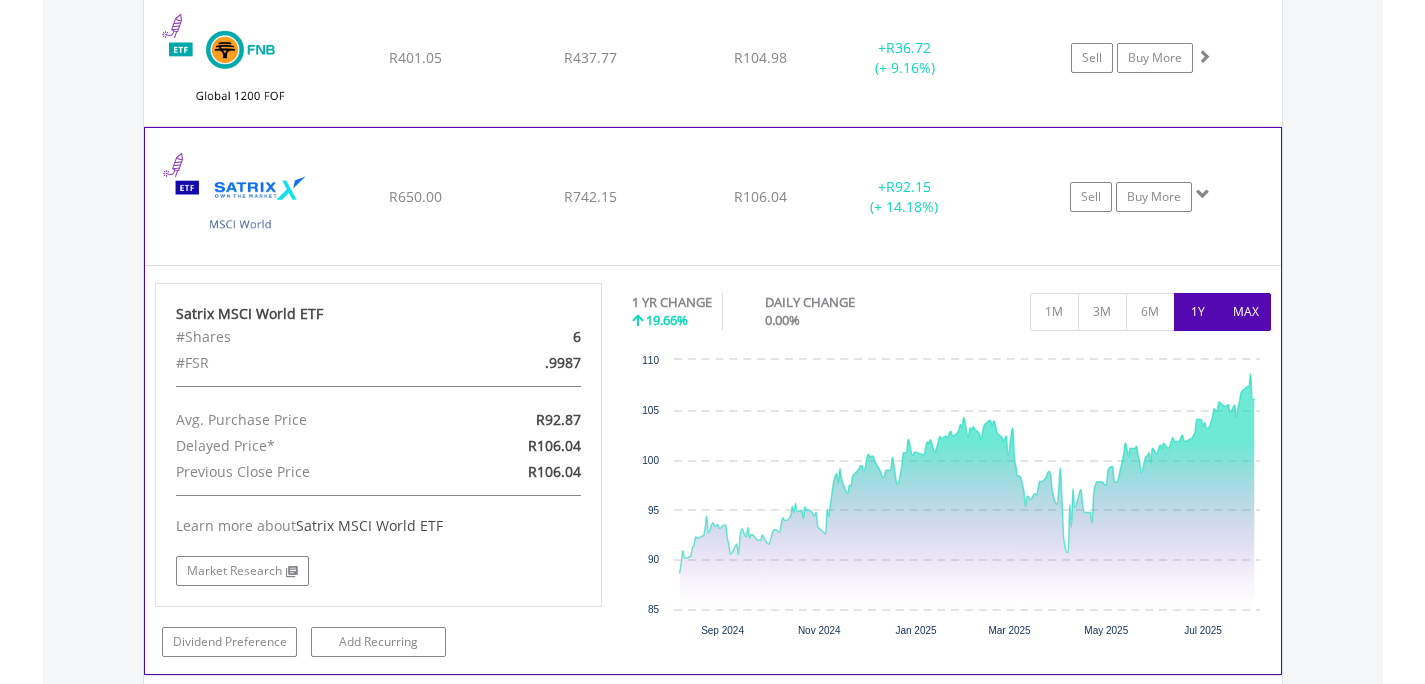 click on "MAX" at bounding box center (1246, 312) 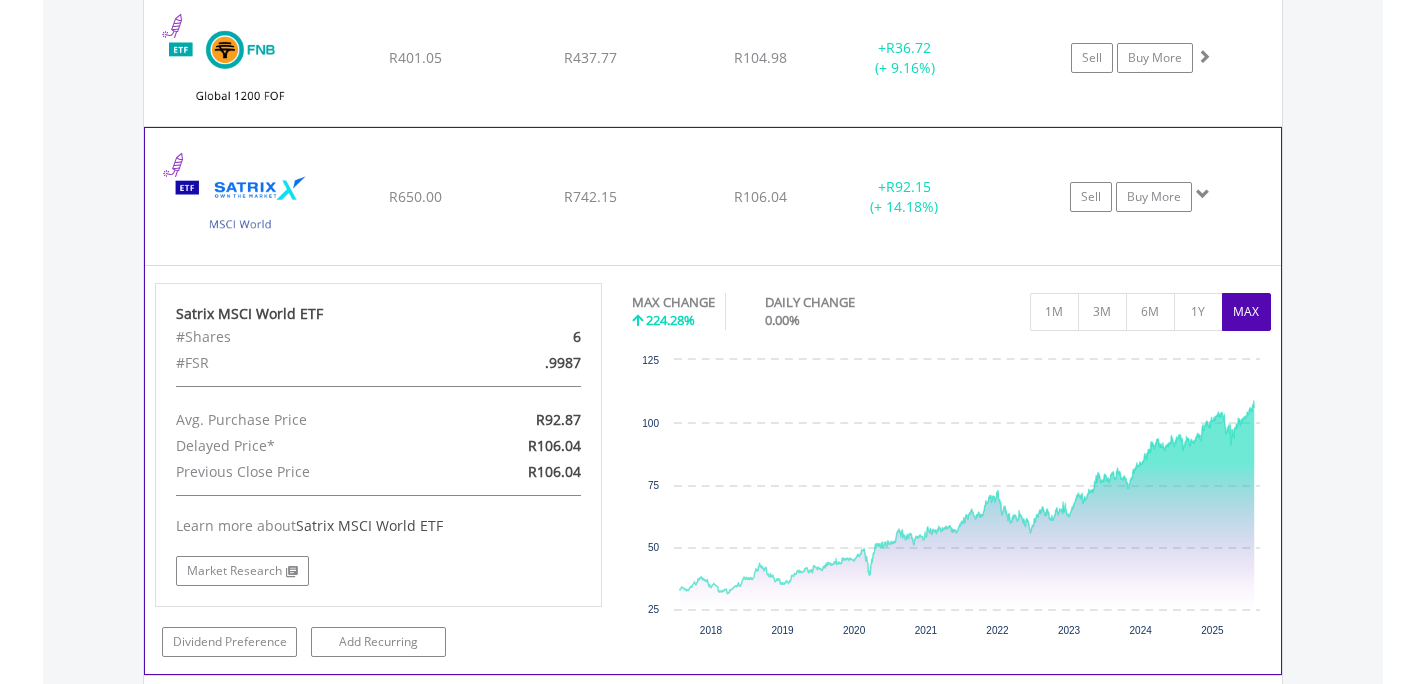 click on "﻿
Satrix MSCI World ETF
R650.00
R742.15
R106.04
+  R92.15 (+ 14.18%)
Sell
Buy More" at bounding box center (713, -81) 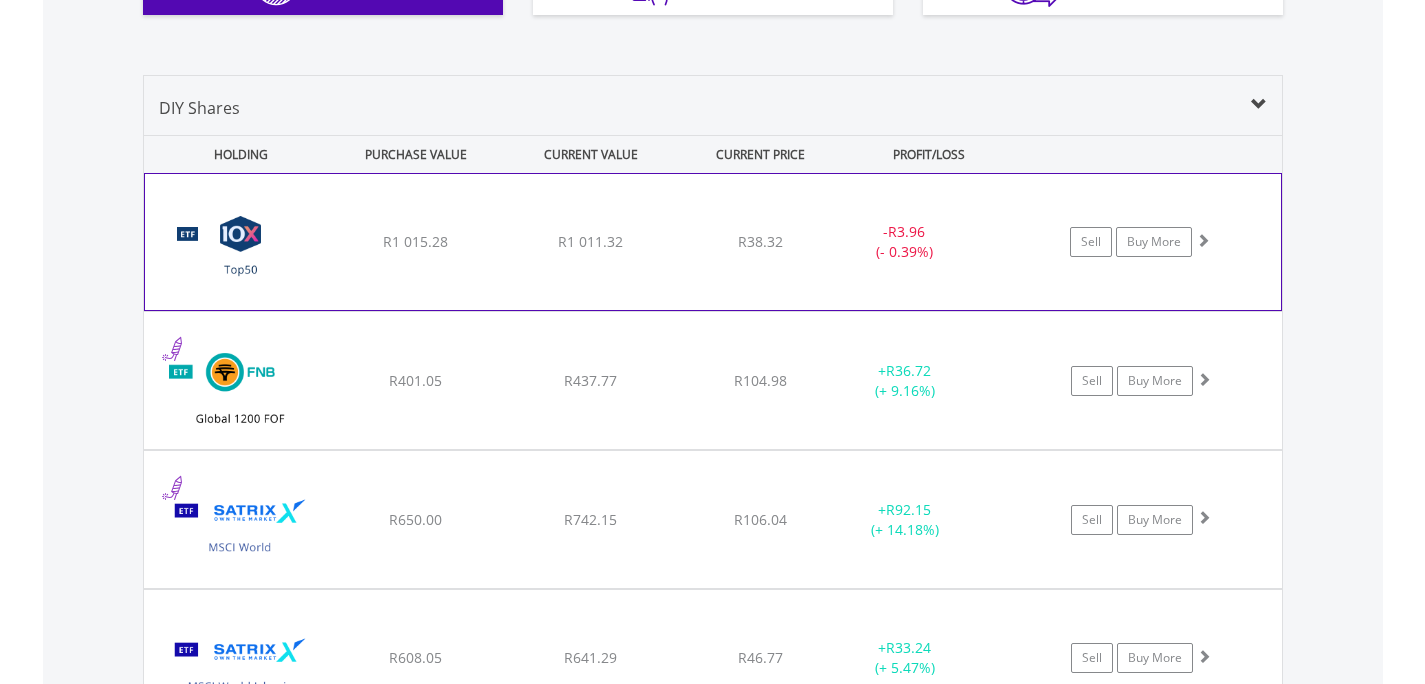 scroll, scrollTop: 1340, scrollLeft: 0, axis: vertical 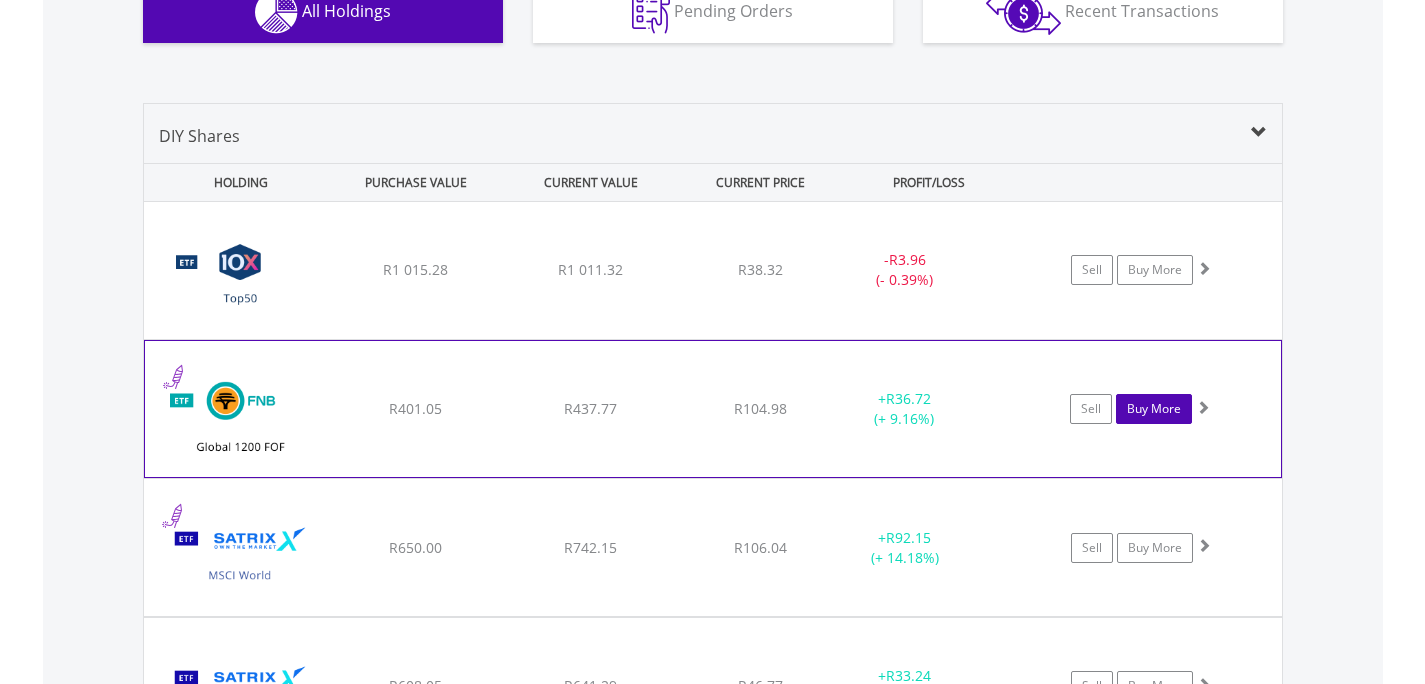 click on "Buy More" at bounding box center (1154, 409) 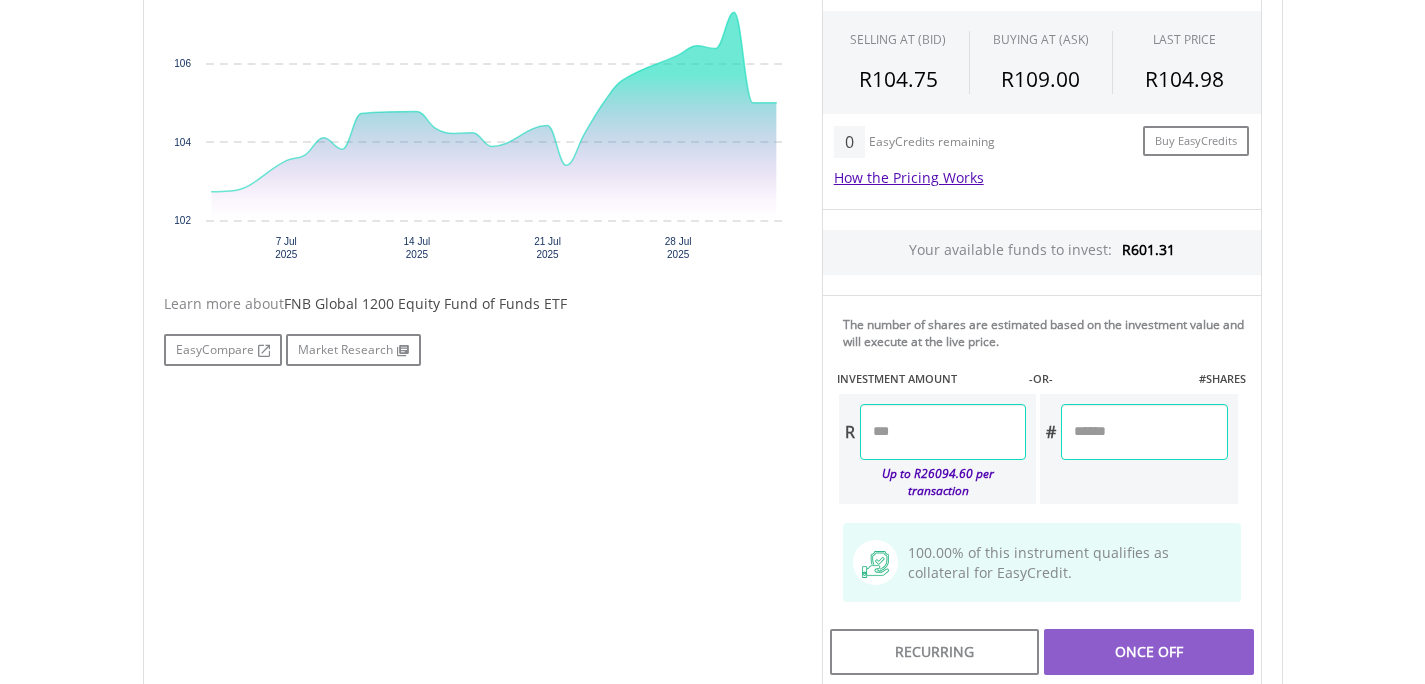 scroll, scrollTop: 744, scrollLeft: 0, axis: vertical 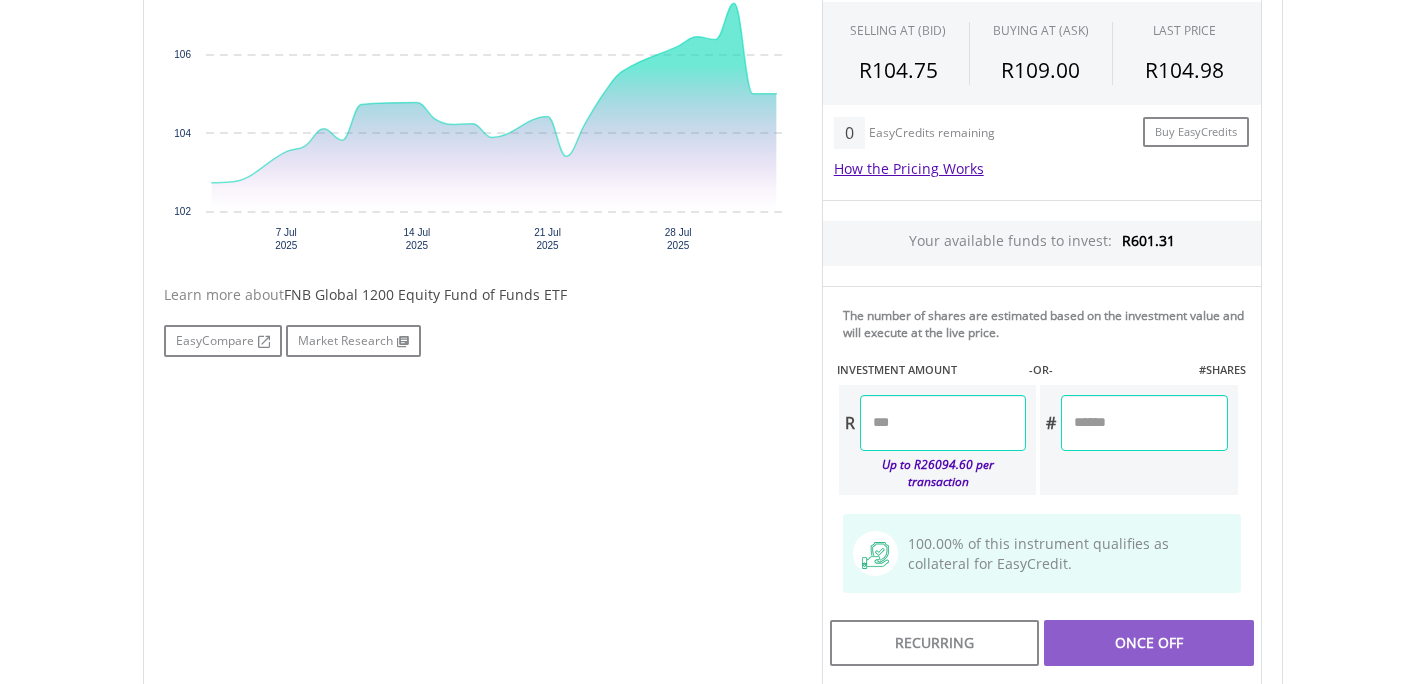 click at bounding box center (943, 423) 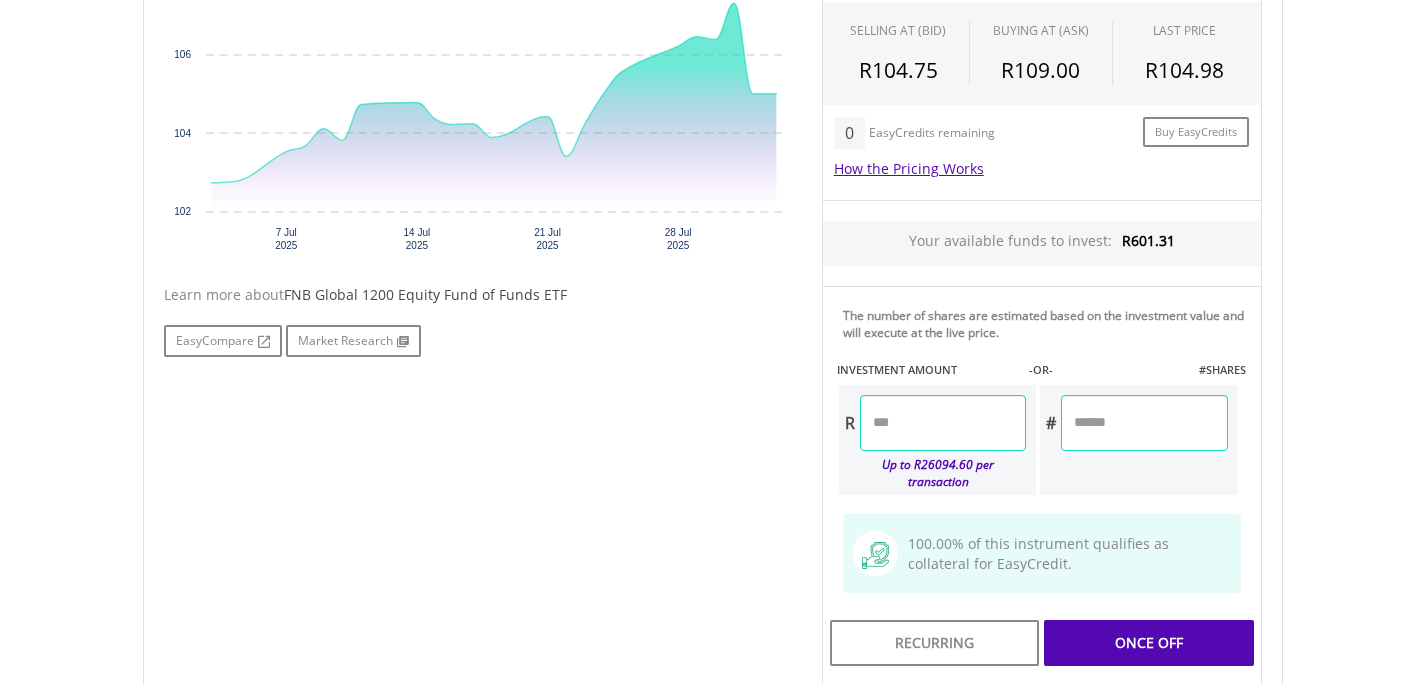 type on "******" 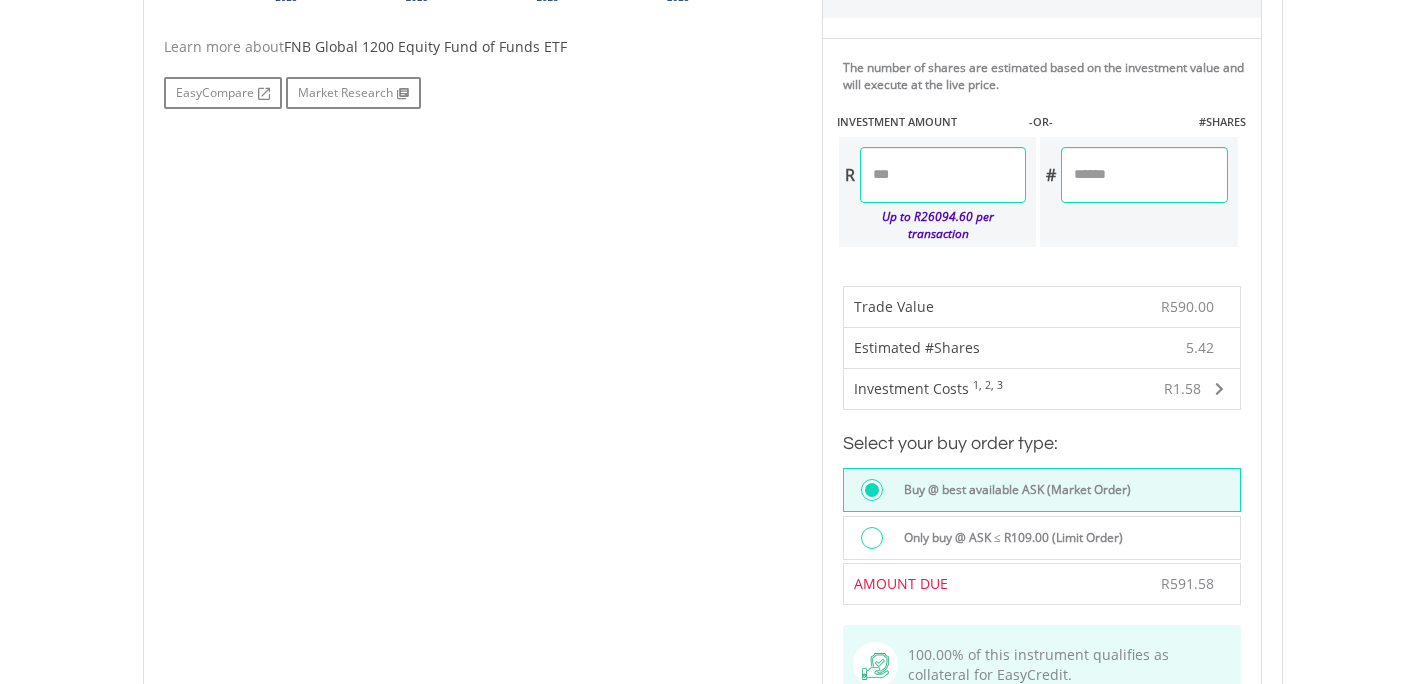 scroll, scrollTop: 1041, scrollLeft: 0, axis: vertical 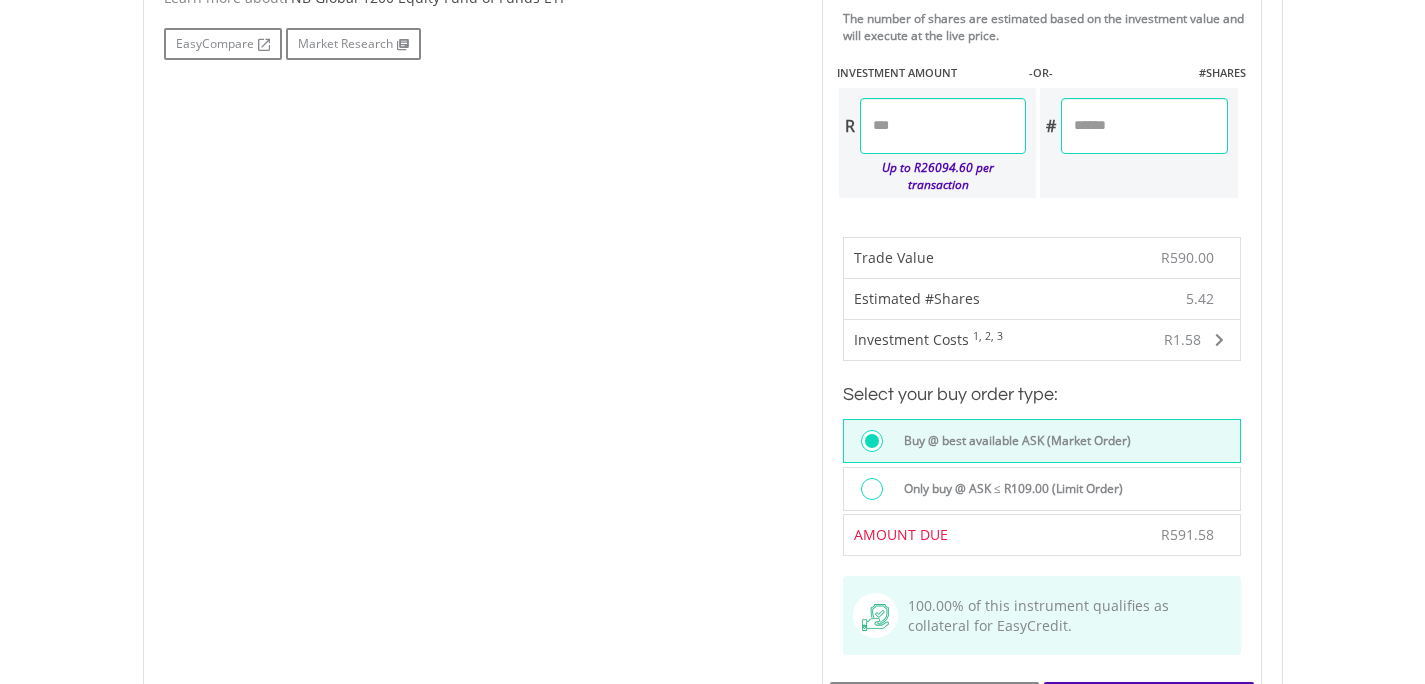drag, startPoint x: 1134, startPoint y: 122, endPoint x: 1073, endPoint y: 122, distance: 61 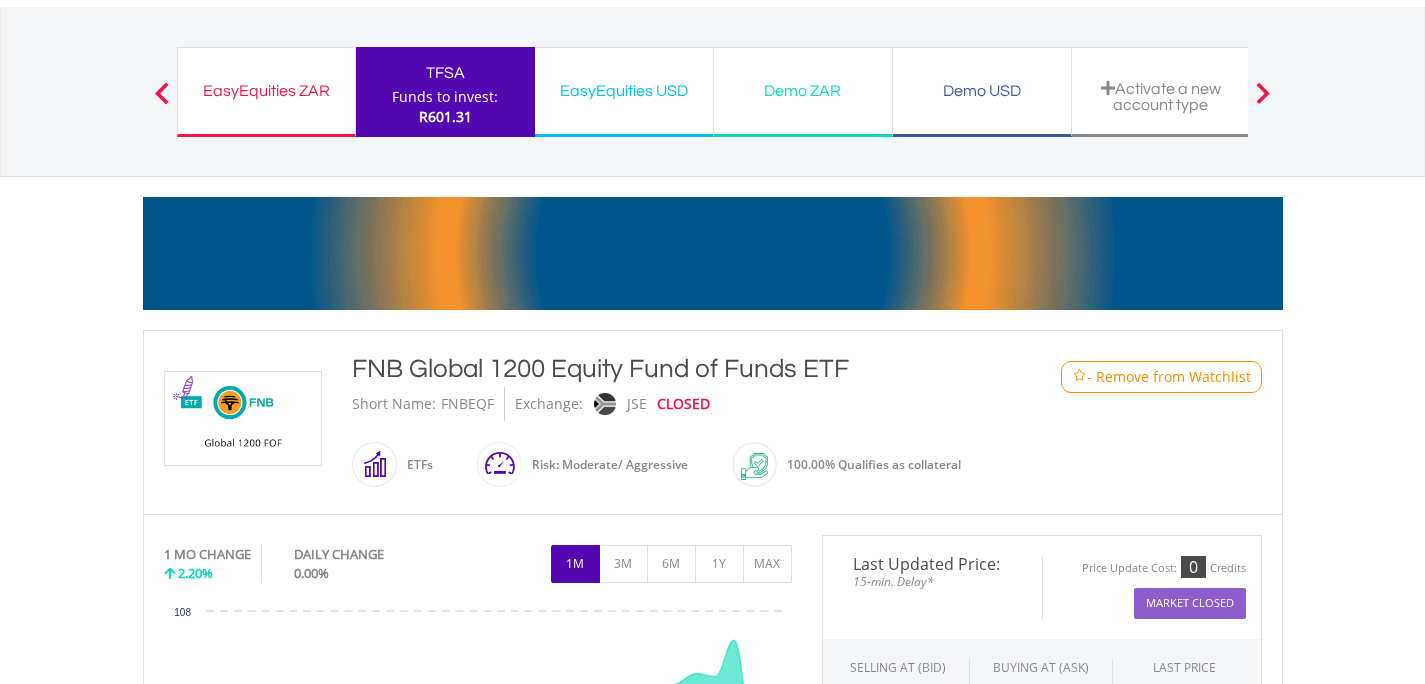 scroll, scrollTop: 0, scrollLeft: 0, axis: both 